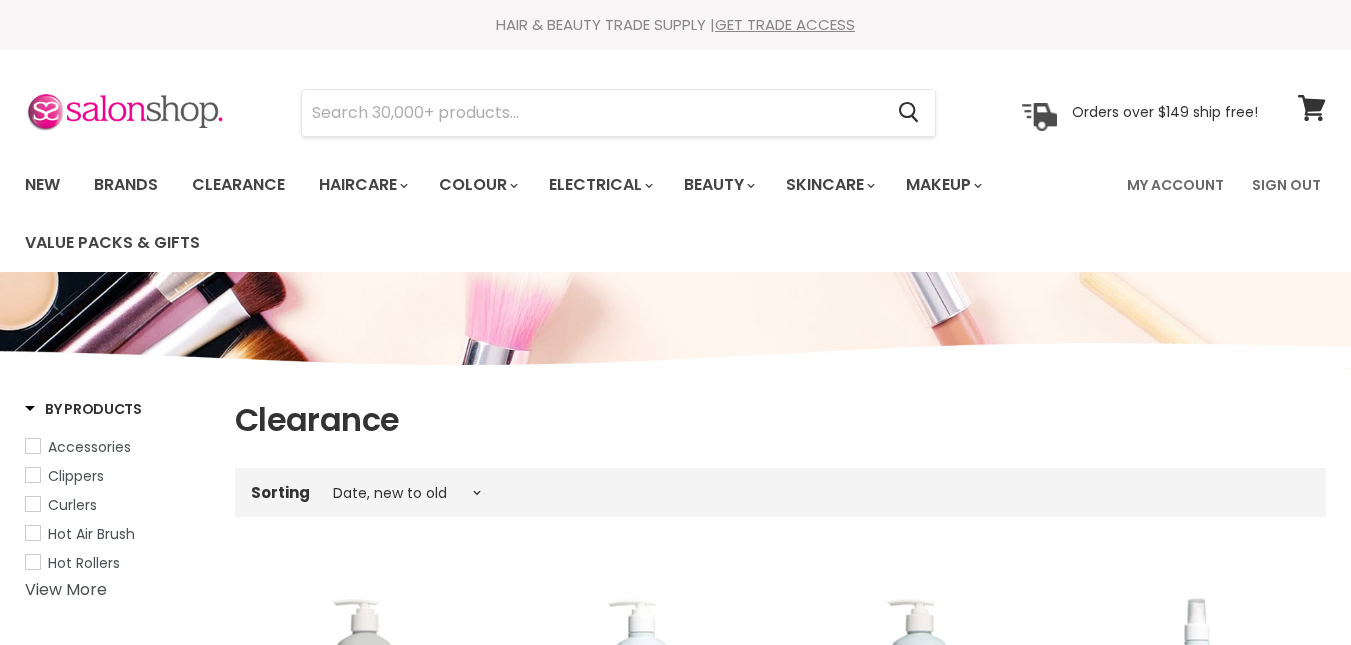 scroll, scrollTop: 0, scrollLeft: 0, axis: both 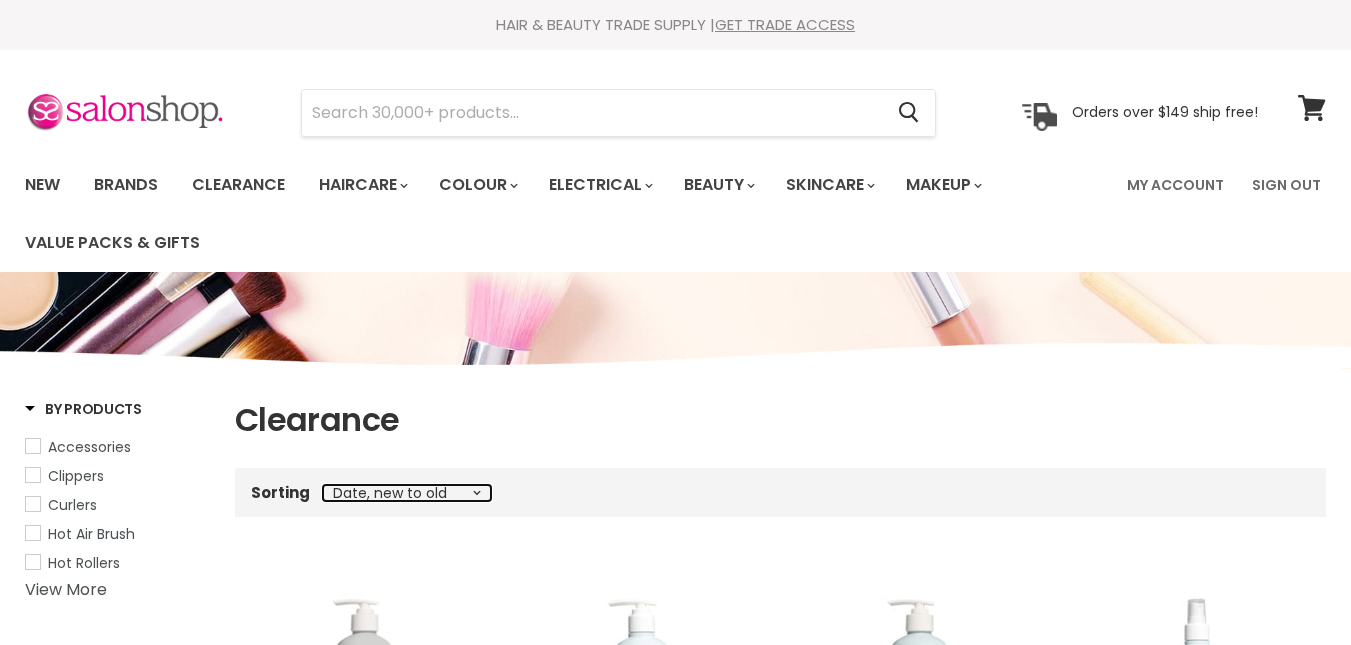 drag, startPoint x: 0, startPoint y: 0, endPoint x: 420, endPoint y: 491, distance: 646.1277 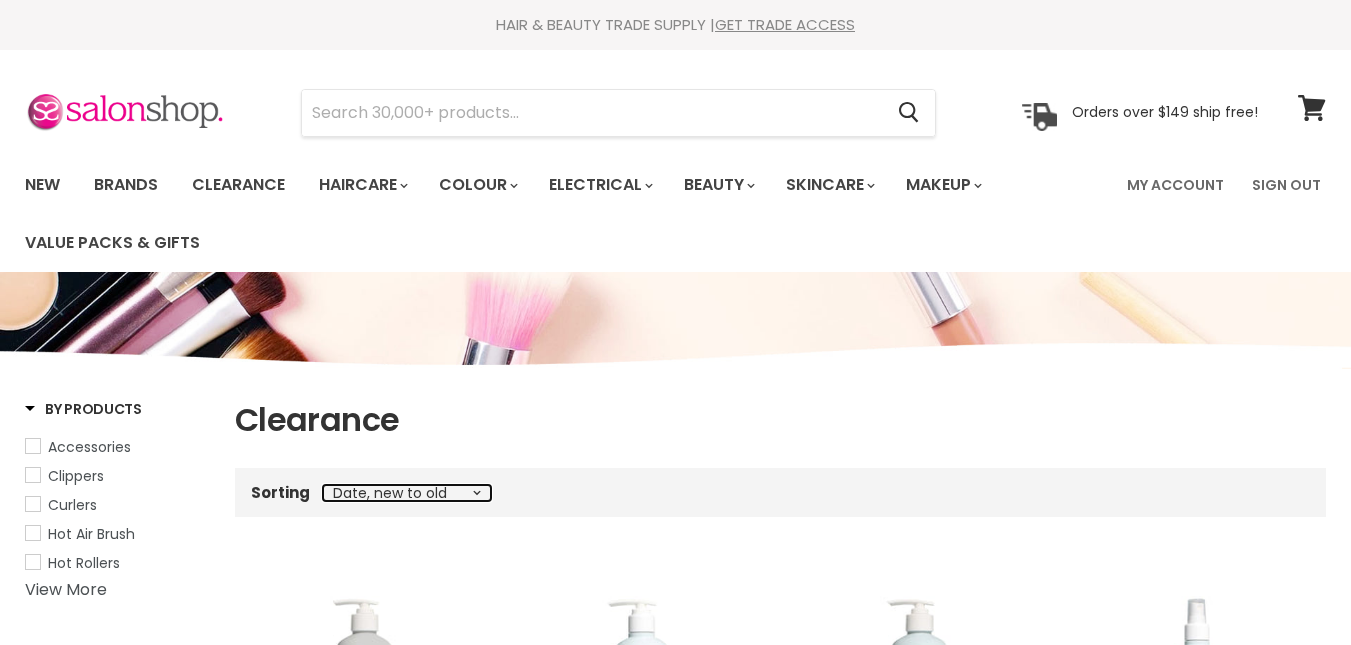 click on "Best selling Featured Price, low to high Price, high to low Alphabetically, A-Z Alphabetically, Z-A Date, new to old Date, old to new" at bounding box center [407, 493] 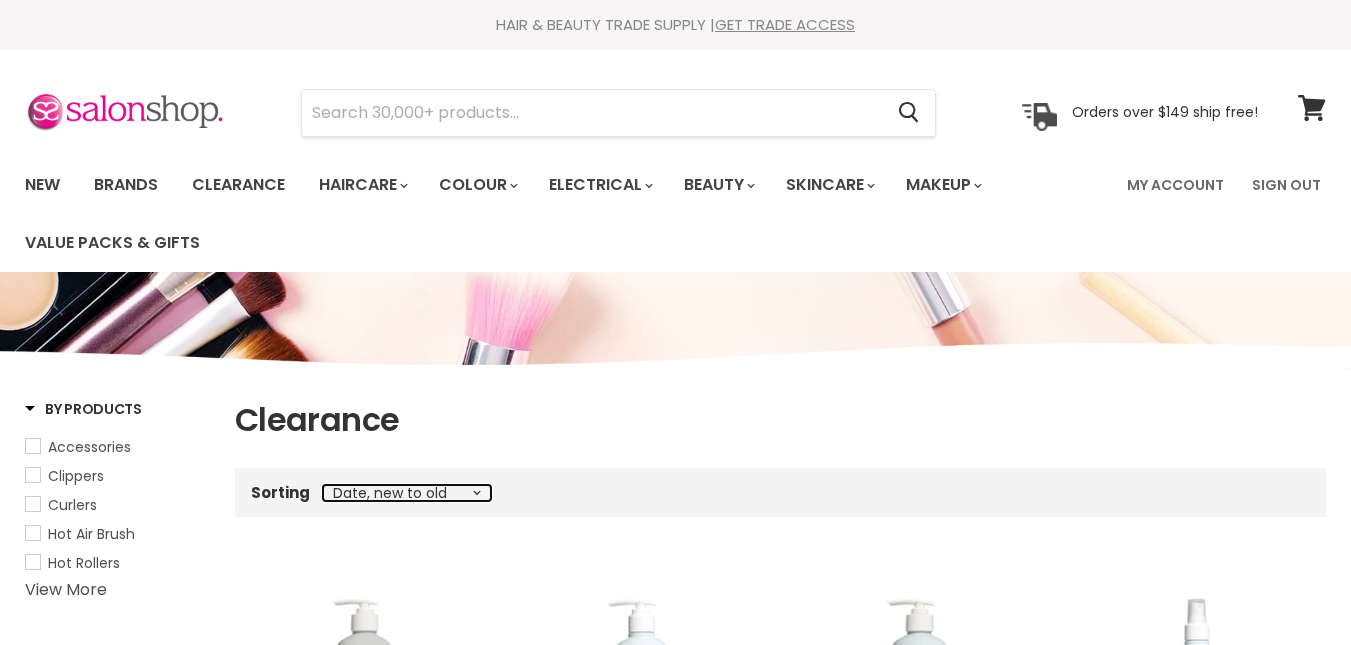 scroll, scrollTop: 0, scrollLeft: 0, axis: both 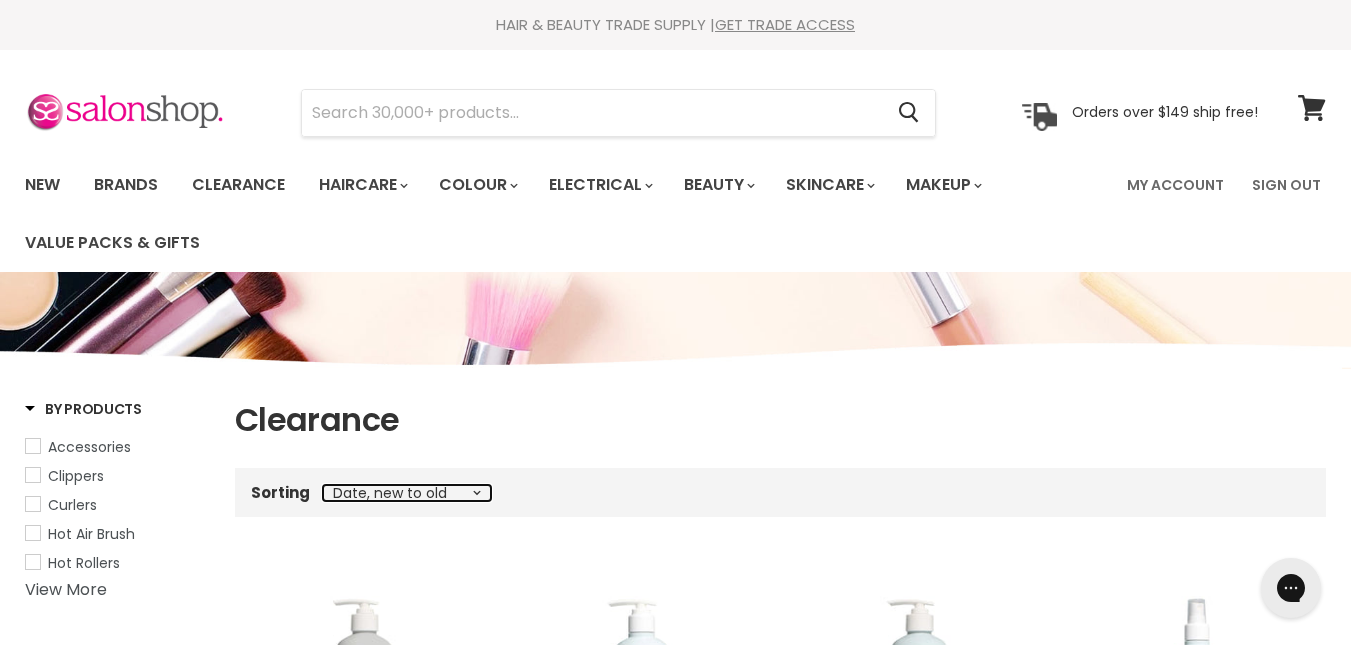 select on "price-ascending" 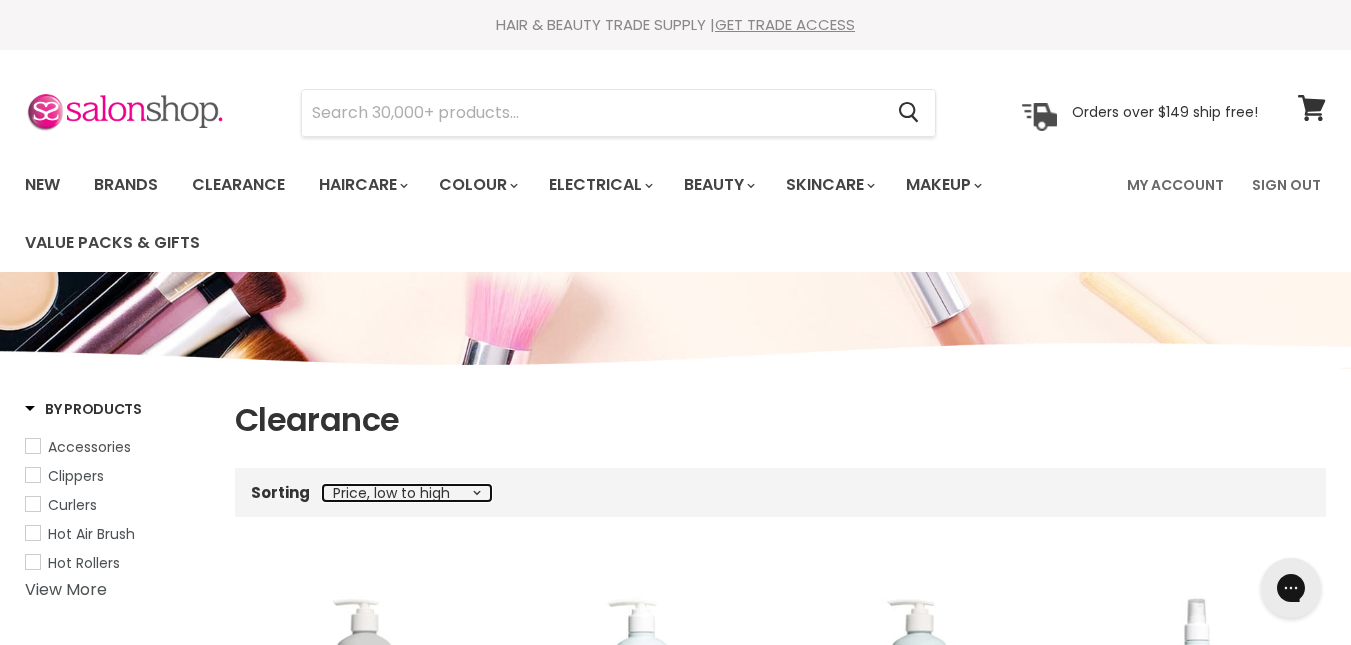 click on "Best selling Featured Price, low to high Price, high to low Alphabetically, A-Z Alphabetically, Z-A Date, new to old Date, old to new" at bounding box center (407, 493) 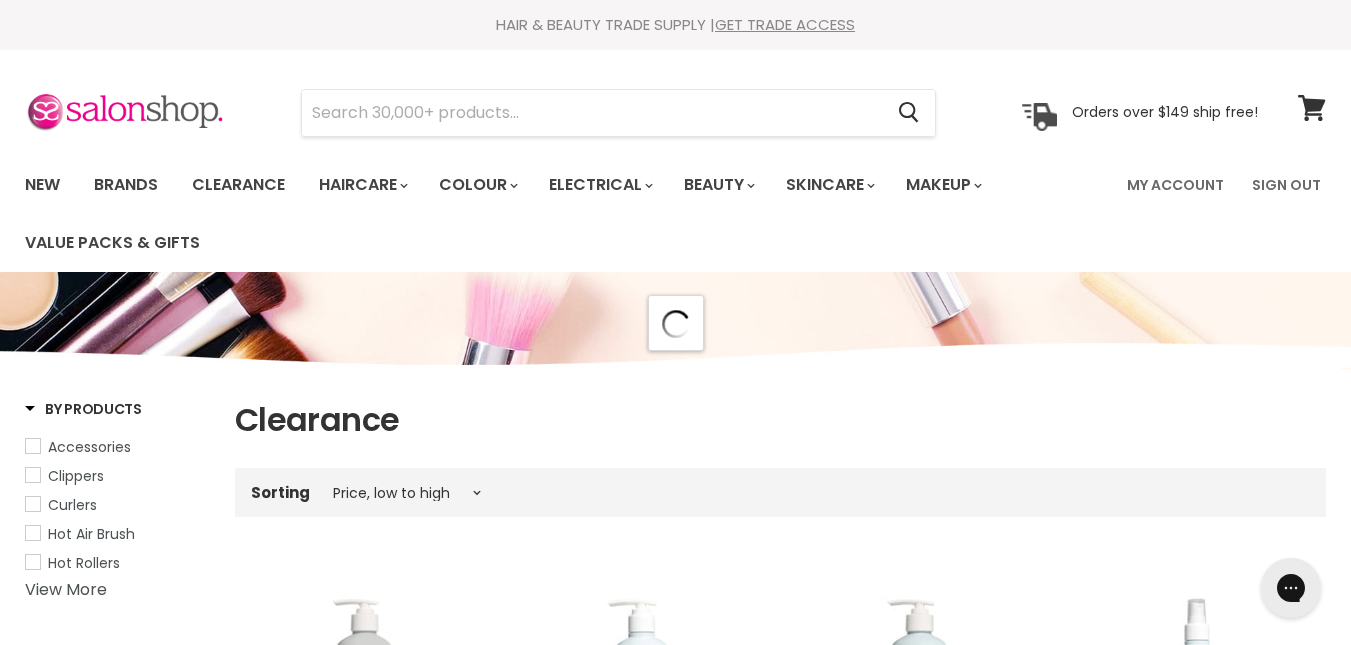 select on "price-ascending" 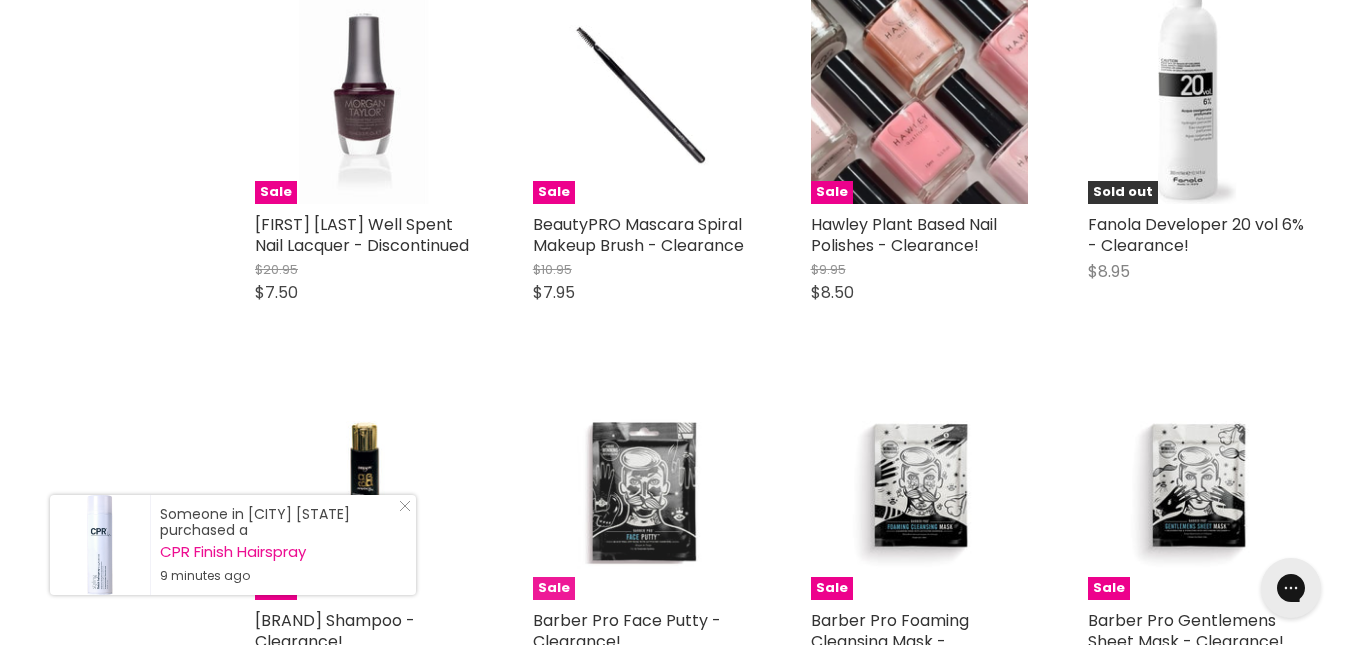 scroll, scrollTop: 3700, scrollLeft: 0, axis: vertical 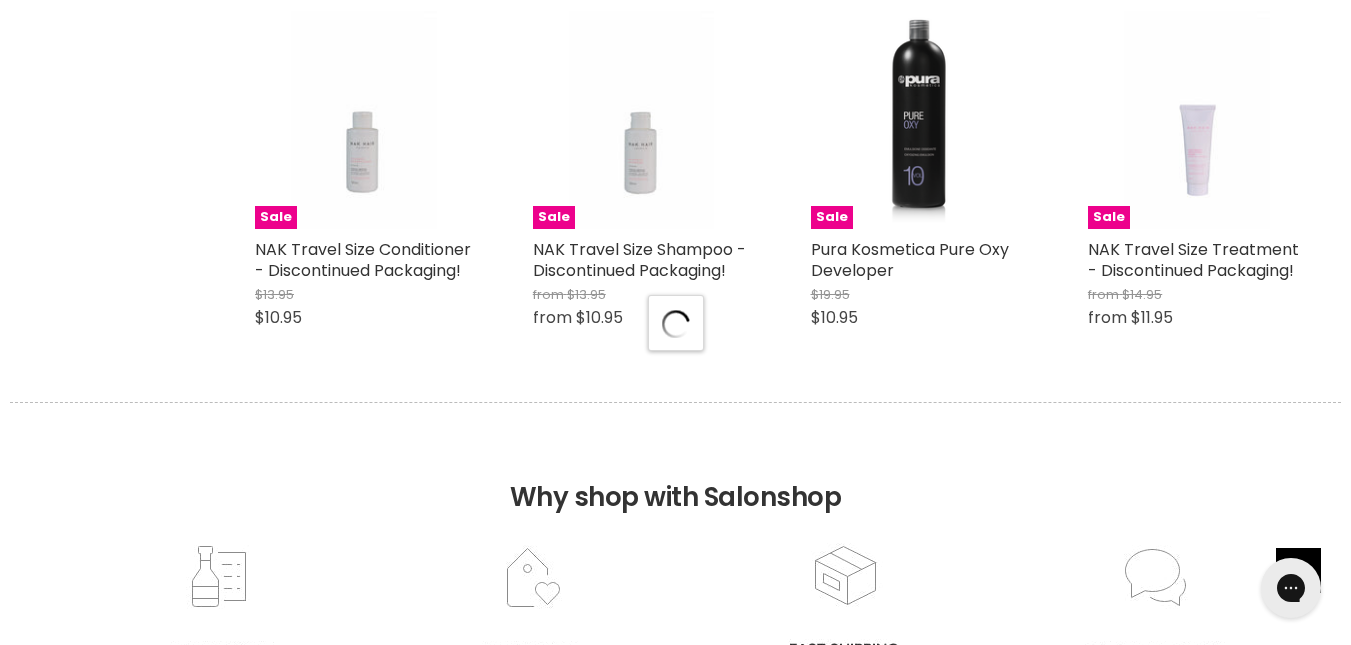 select on "price-ascending" 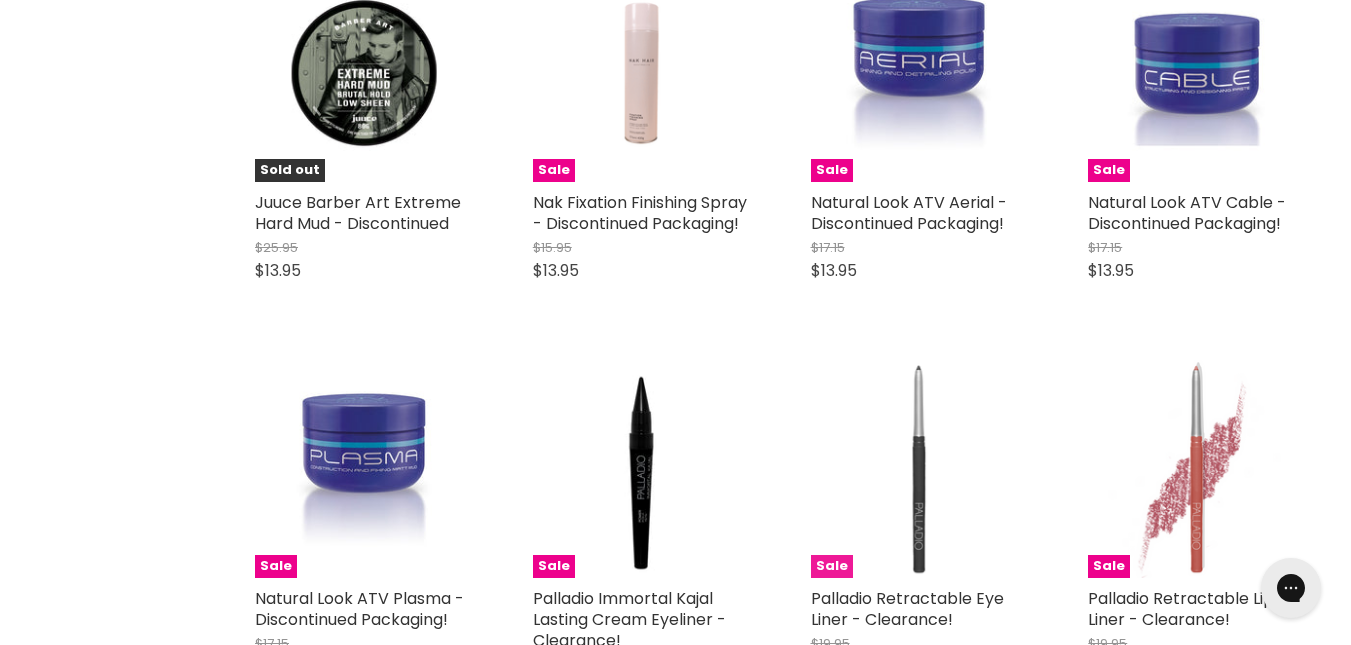 scroll, scrollTop: 8600, scrollLeft: 0, axis: vertical 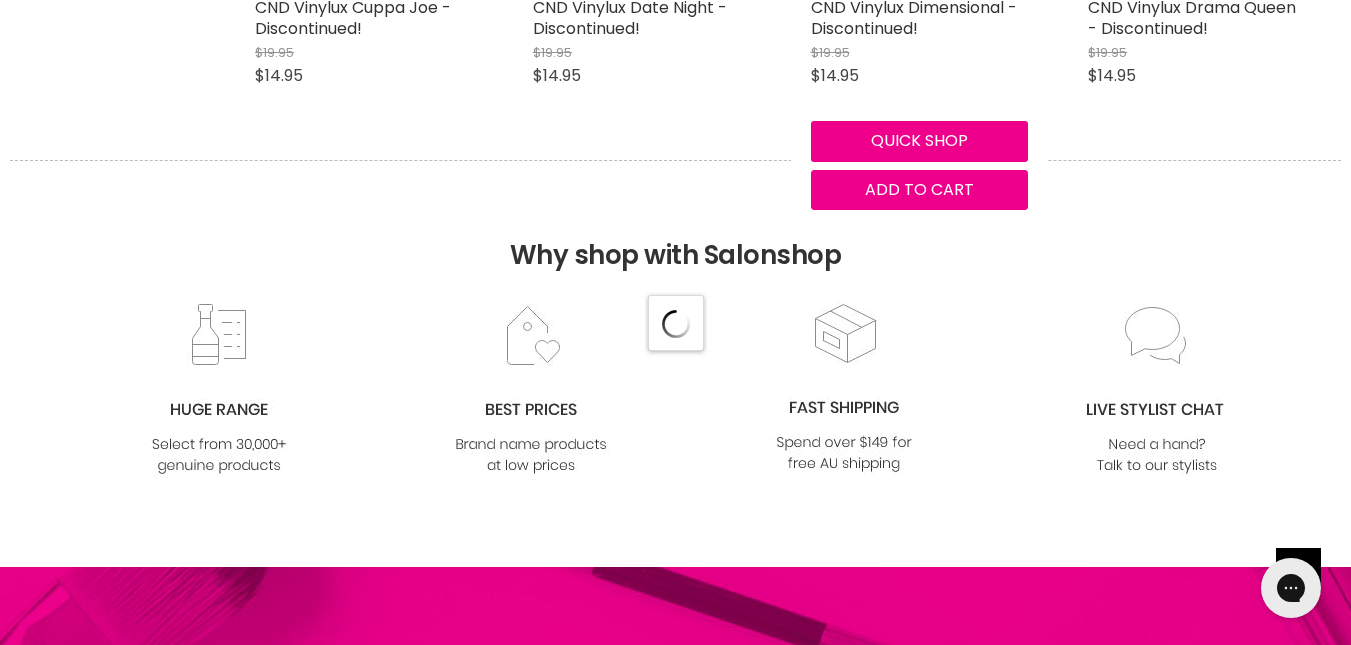 select on "price-ascending" 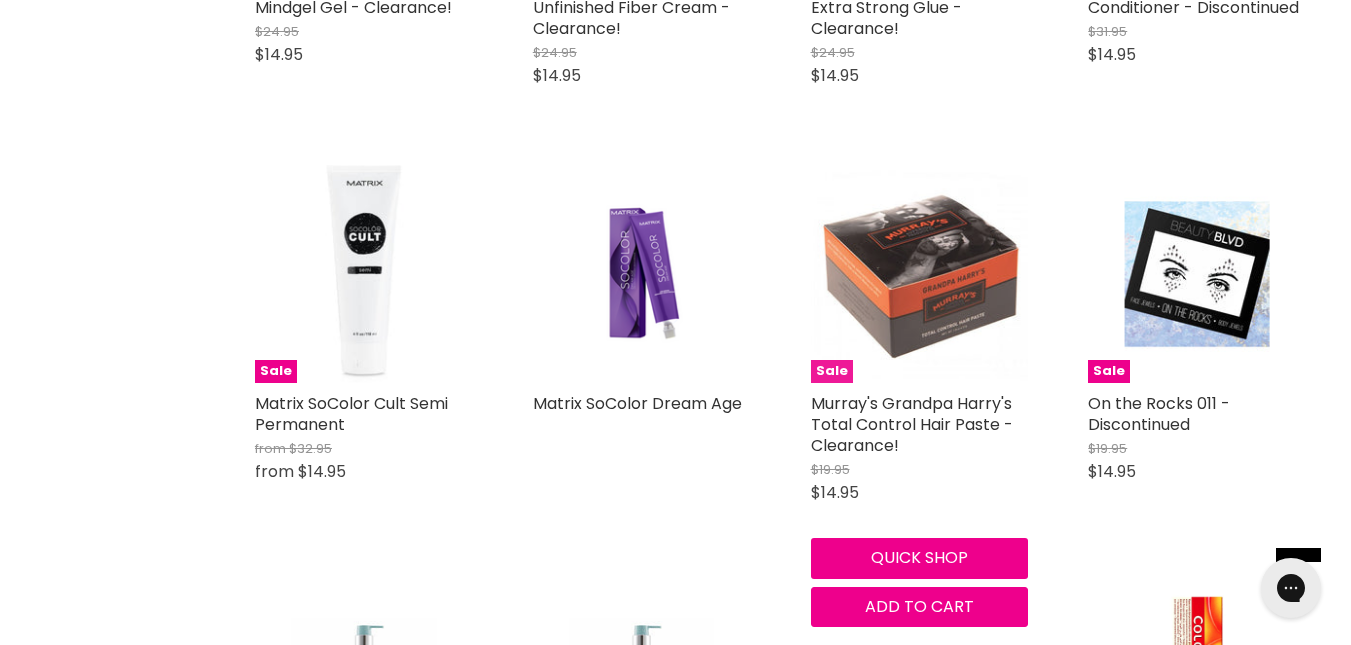 scroll, scrollTop: 14500, scrollLeft: 0, axis: vertical 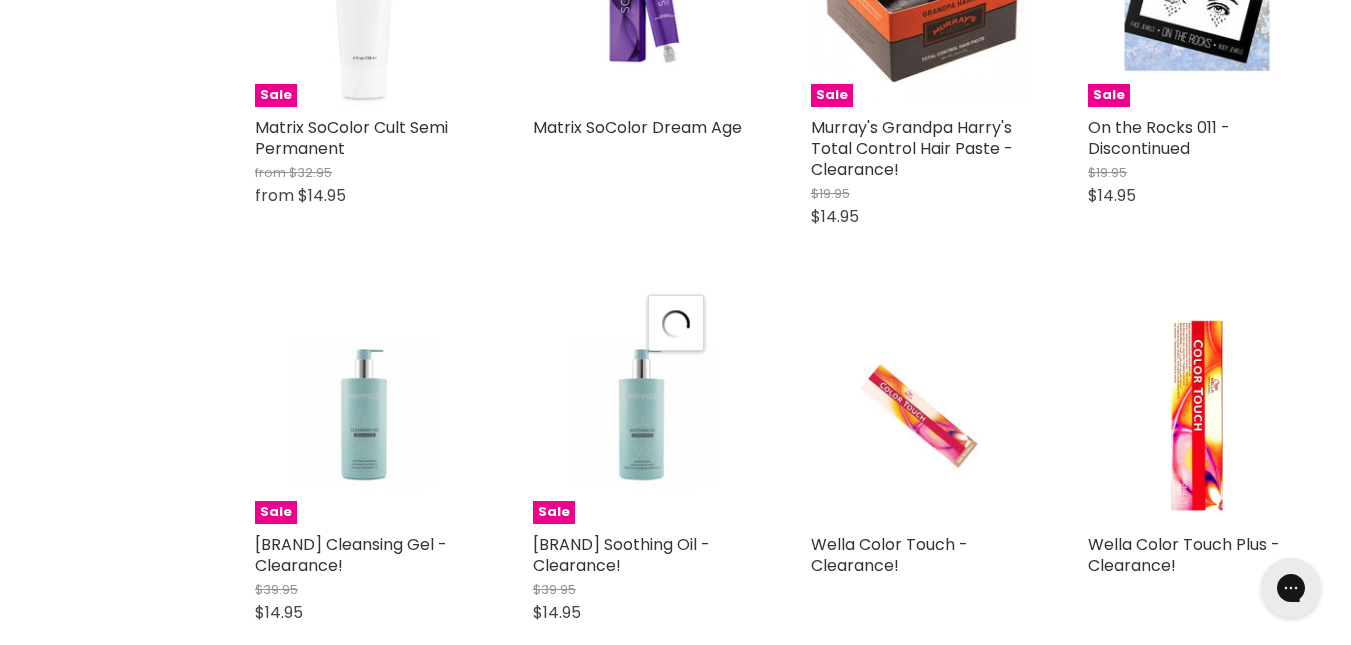 select on "price-ascending" 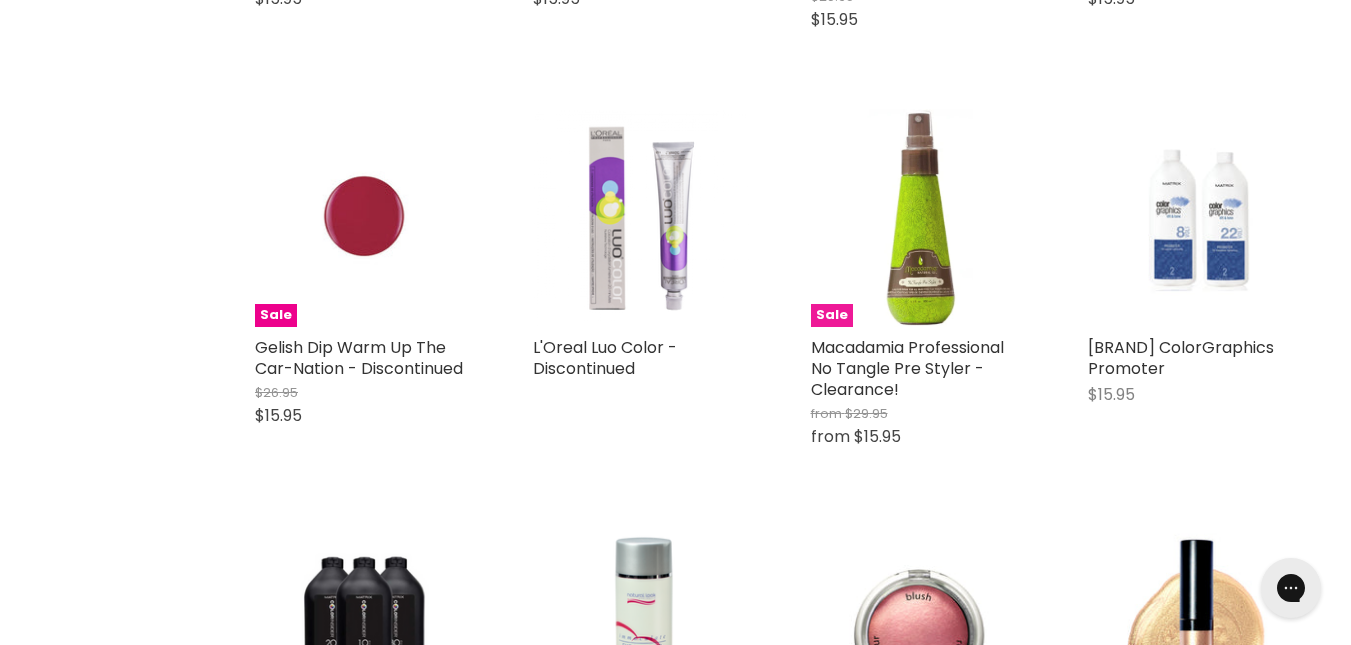 scroll, scrollTop: 19000, scrollLeft: 0, axis: vertical 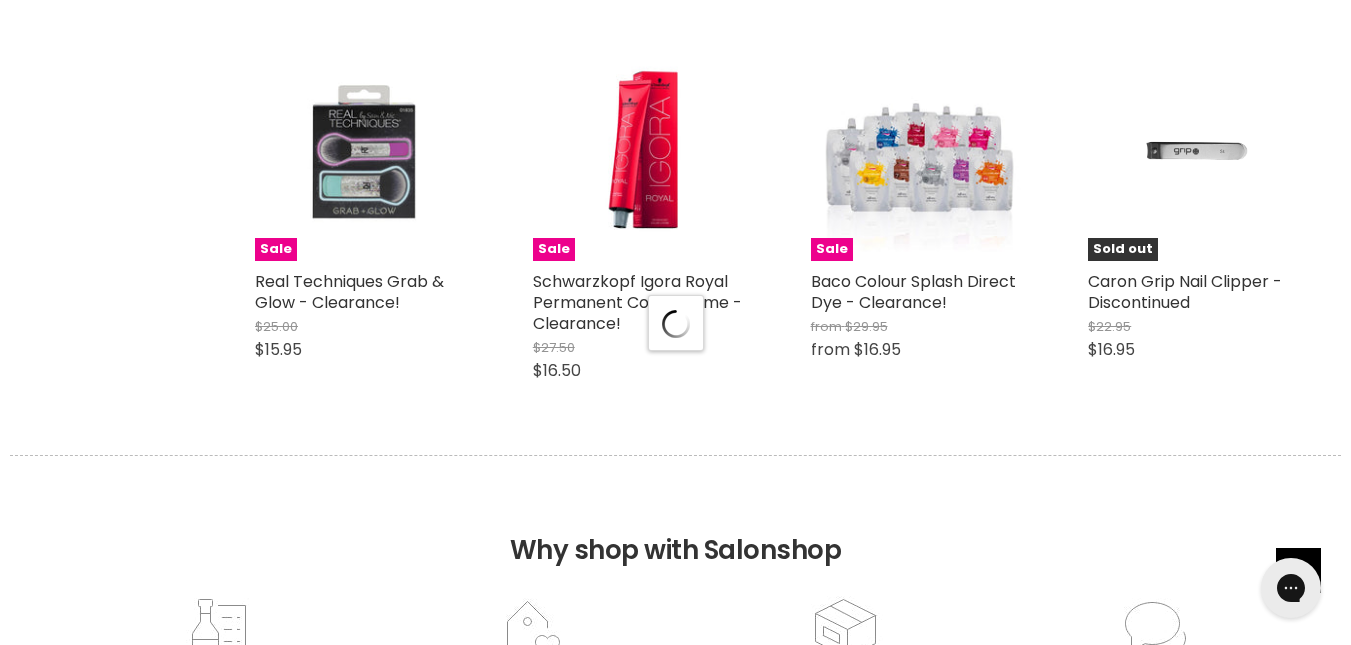 select on "price-ascending" 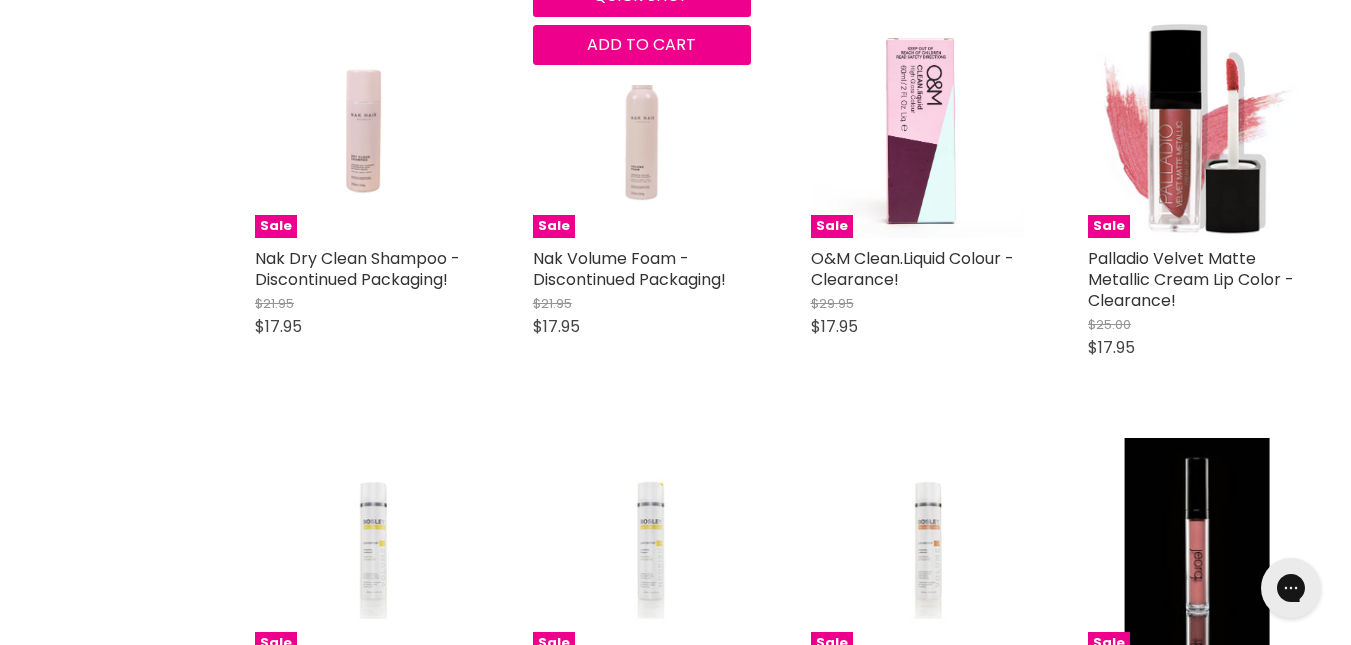 scroll, scrollTop: 21500, scrollLeft: 0, axis: vertical 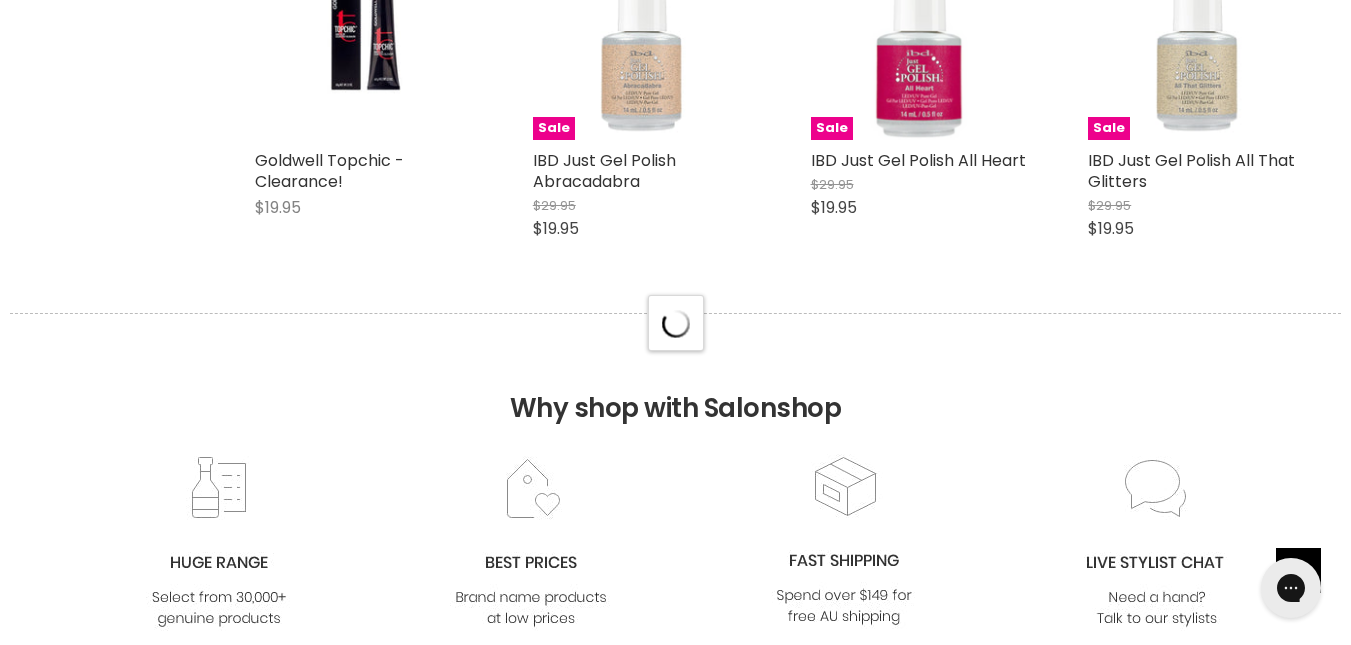 select on "price-ascending" 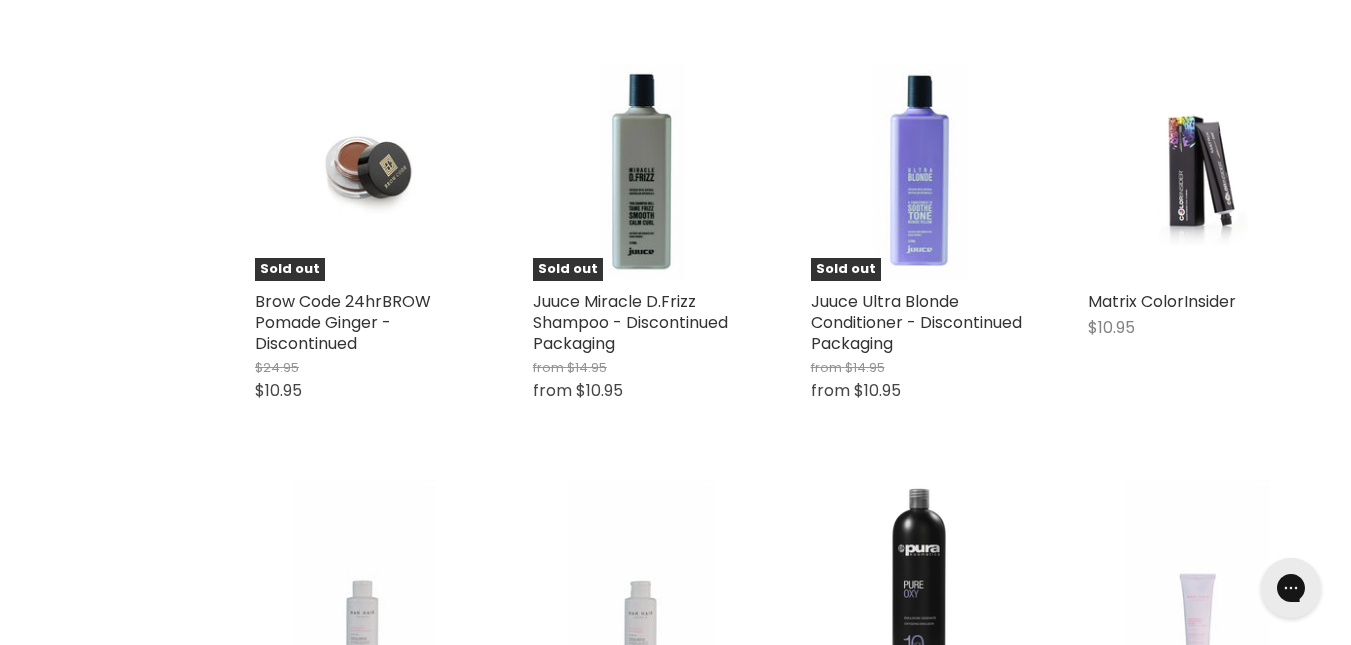 scroll, scrollTop: 0, scrollLeft: 0, axis: both 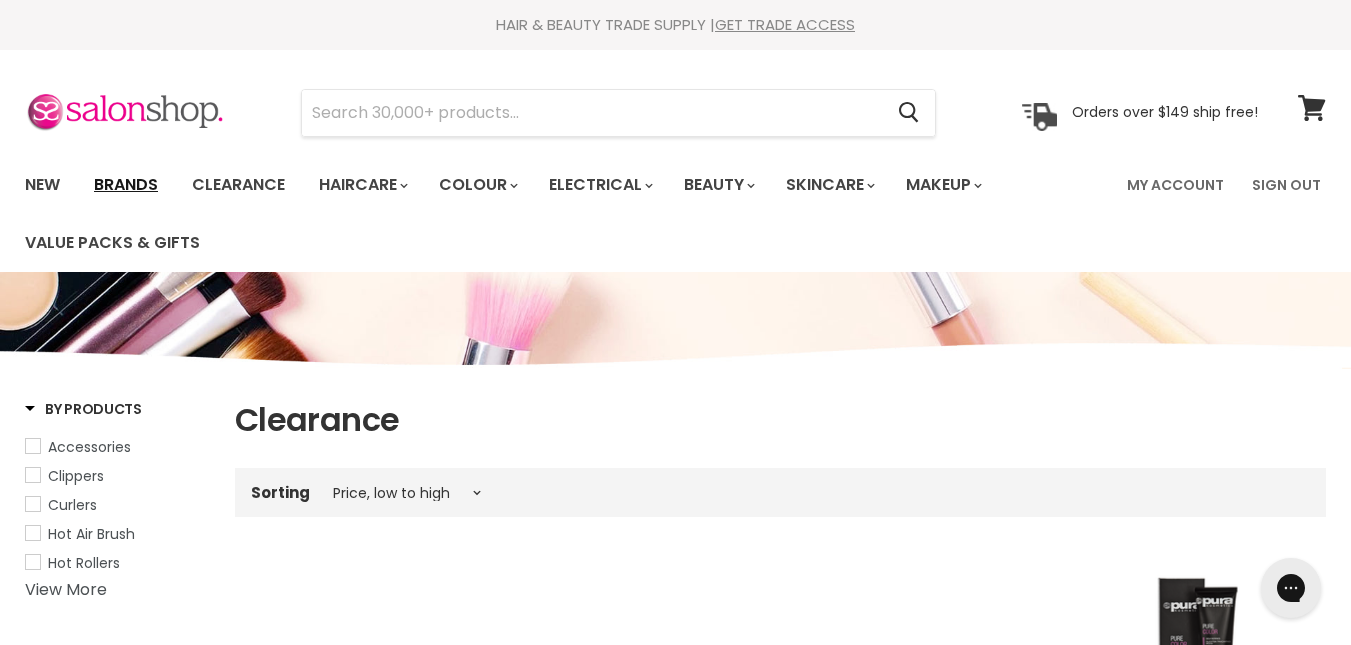 click on "Brands" at bounding box center (126, 185) 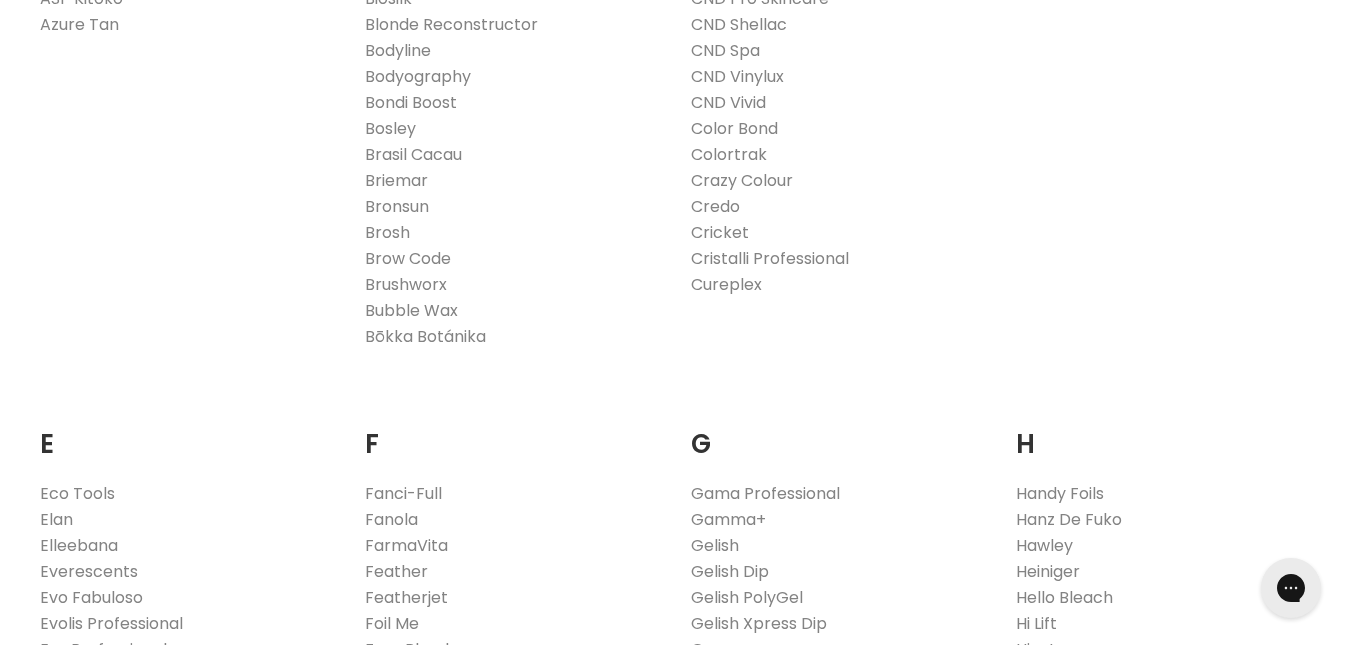 scroll, scrollTop: 1099, scrollLeft: 0, axis: vertical 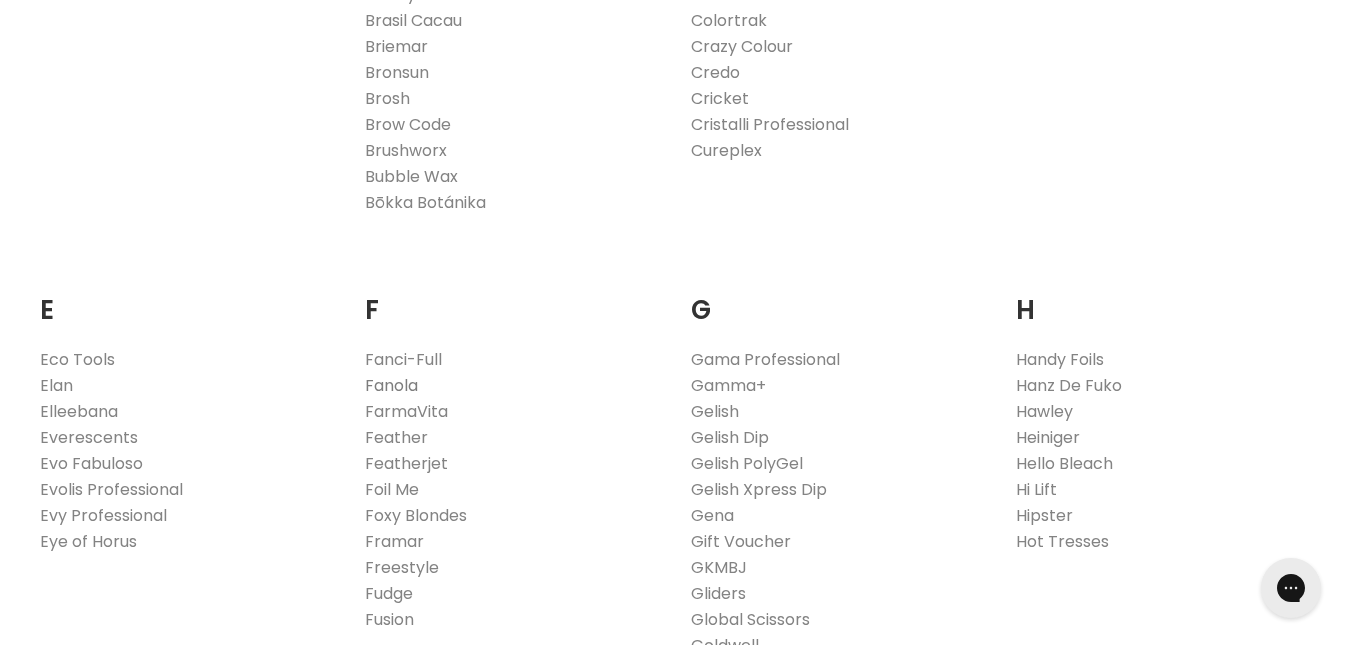 click on "Fanola" at bounding box center (391, 385) 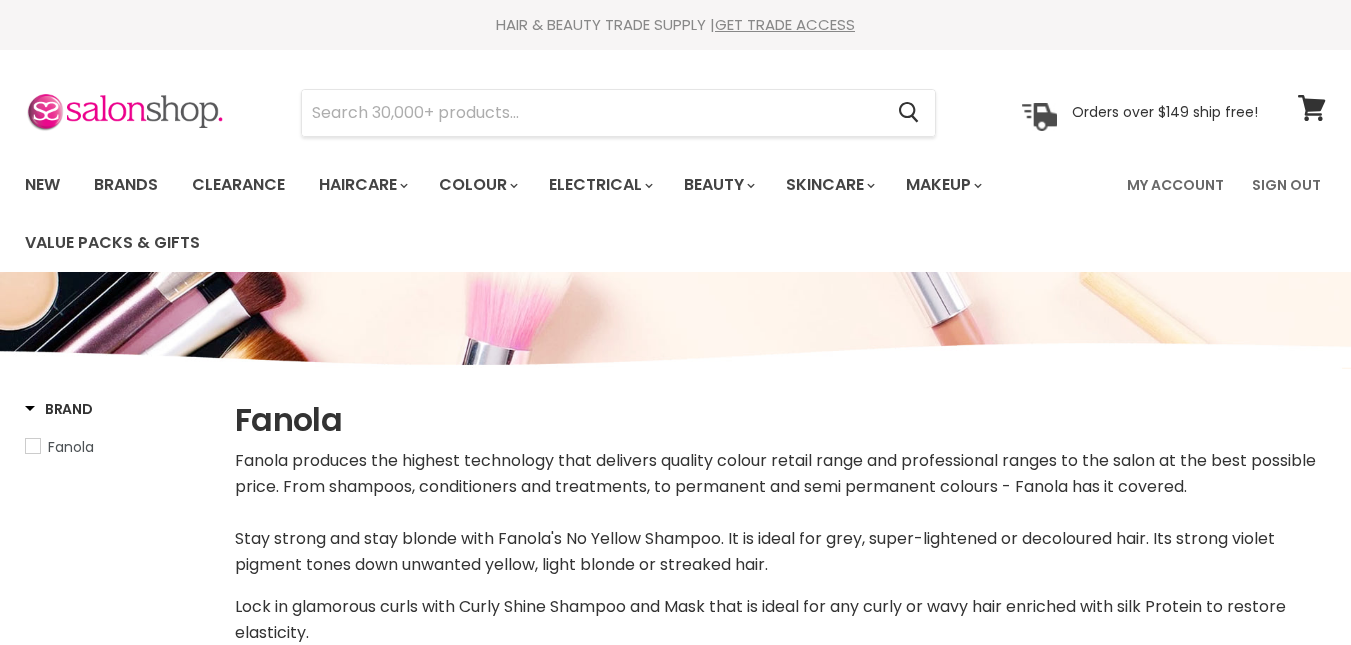 select on "manual" 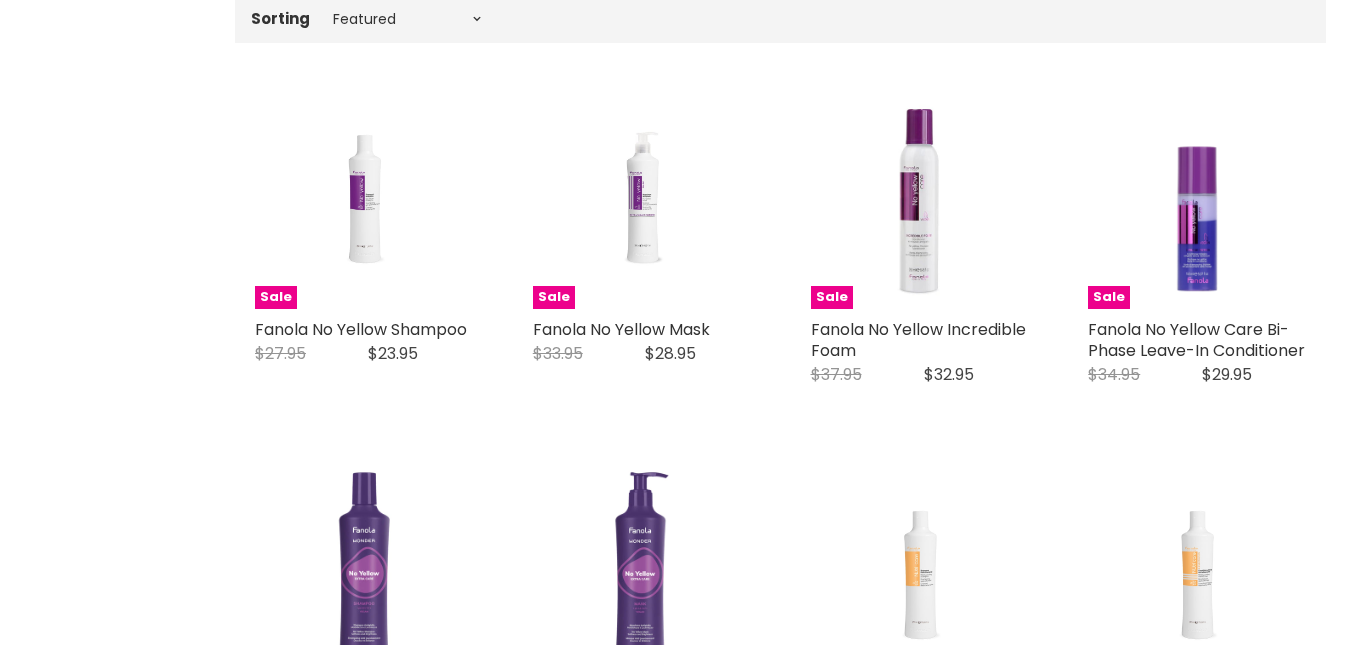scroll, scrollTop: 0, scrollLeft: 0, axis: both 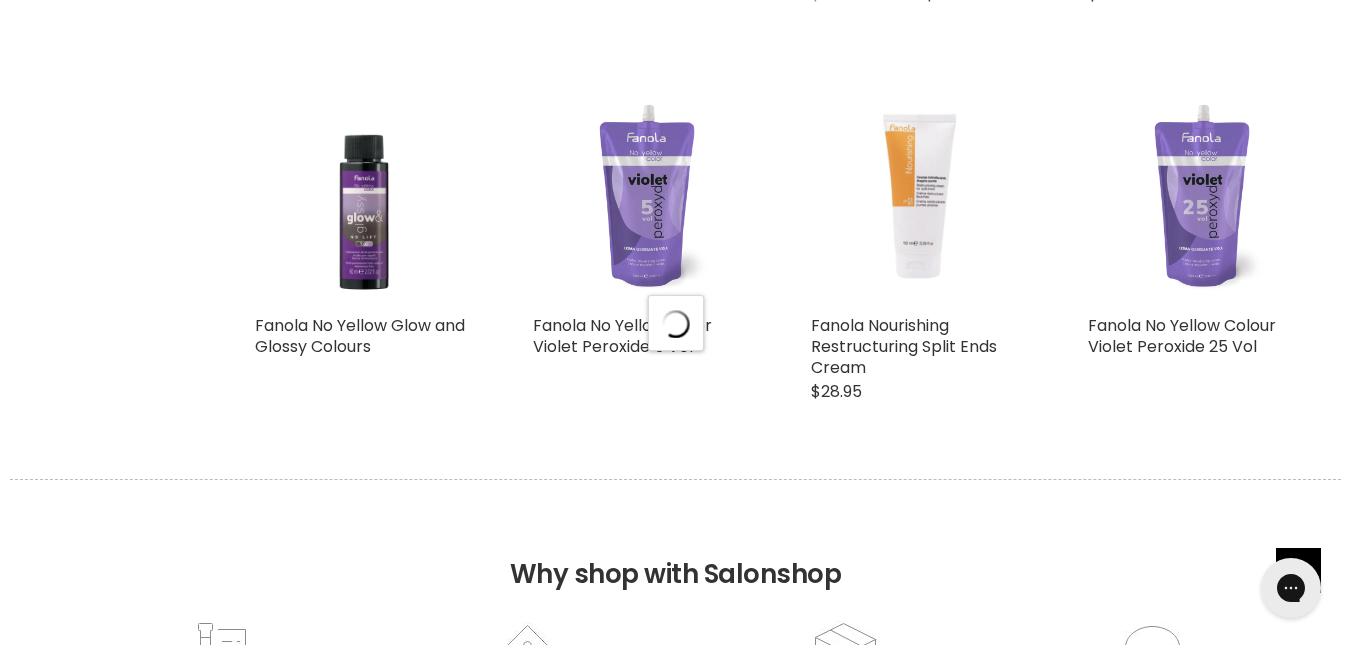 select on "manual" 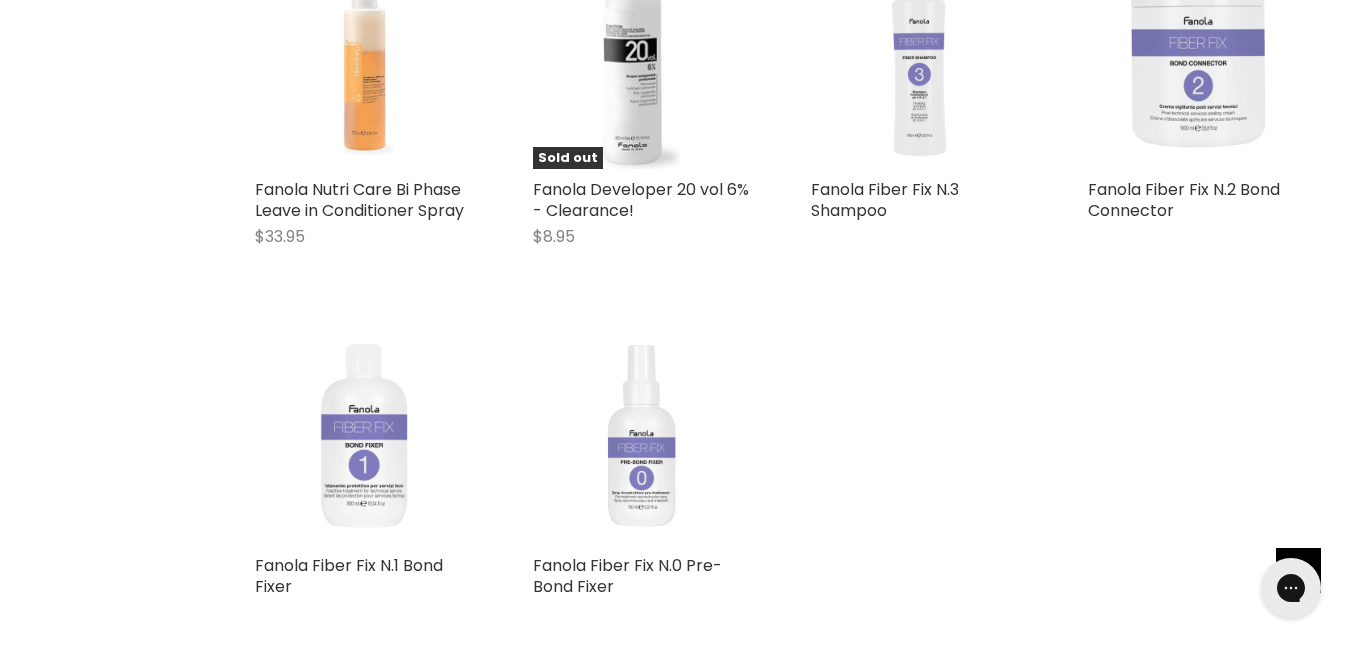 scroll, scrollTop: 5698, scrollLeft: 0, axis: vertical 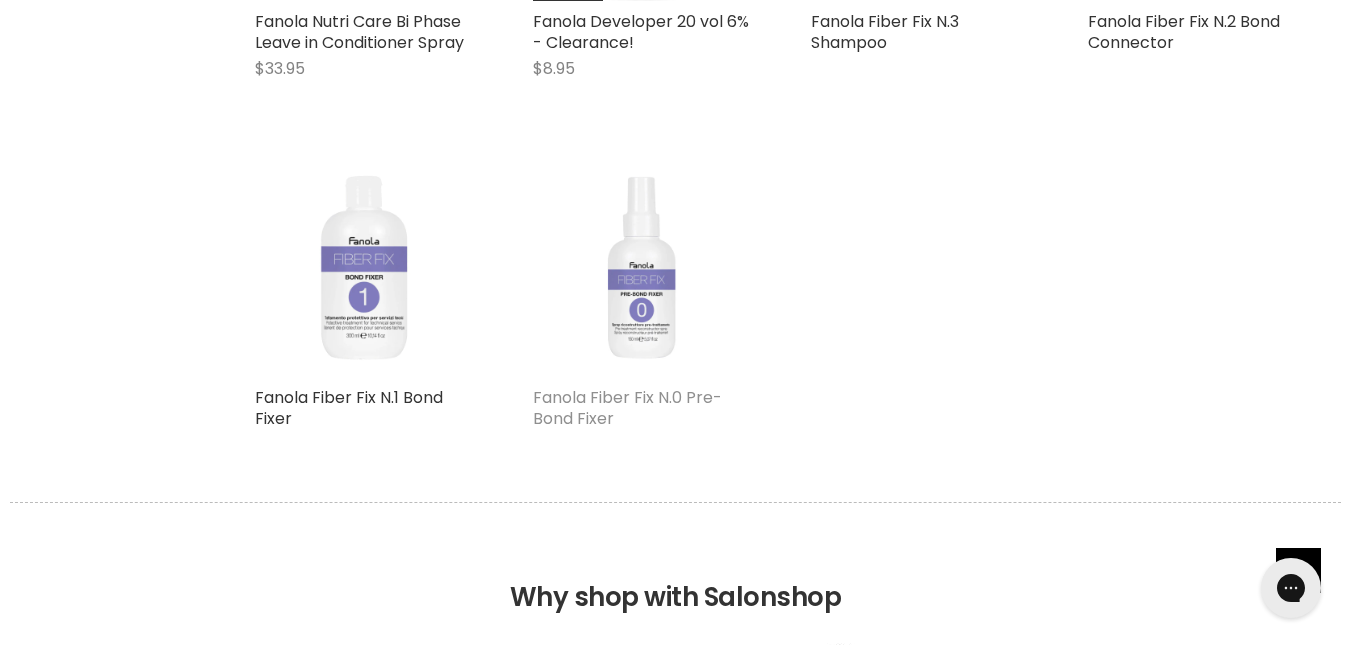 click on "Fanola Fiber Fix N.0 Pre-Bond Fixer" at bounding box center [627, 408] 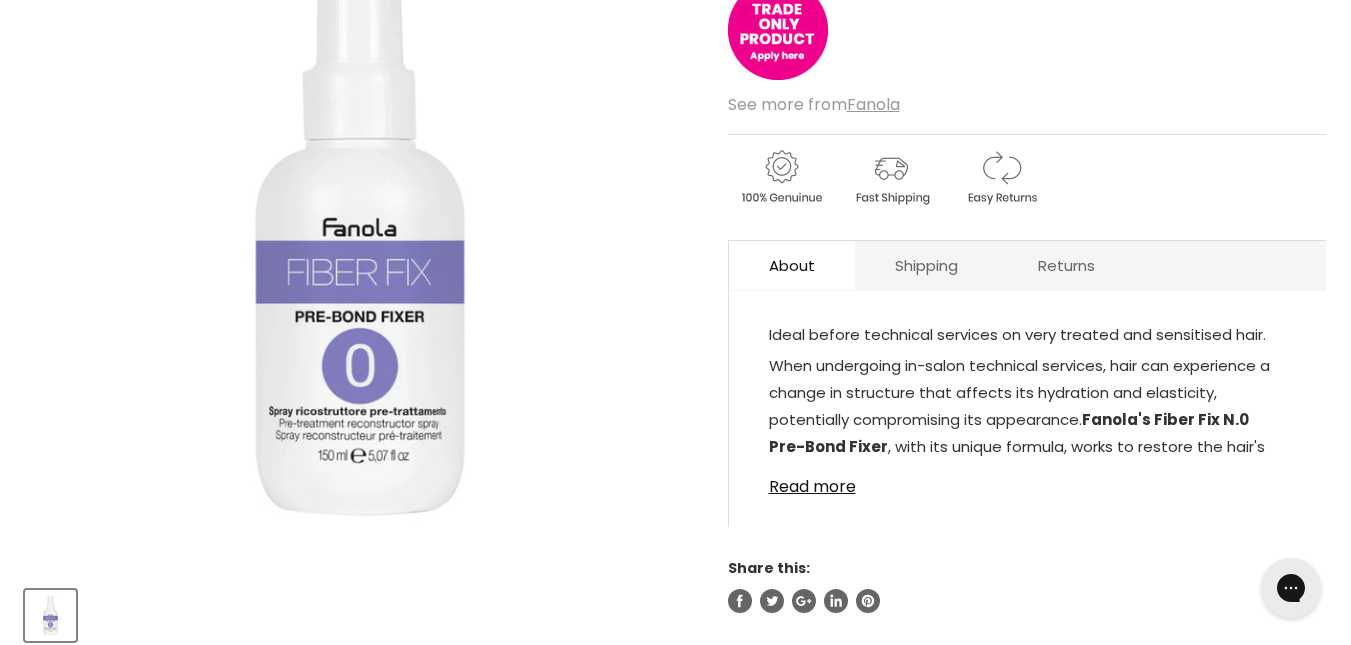scroll, scrollTop: 0, scrollLeft: 0, axis: both 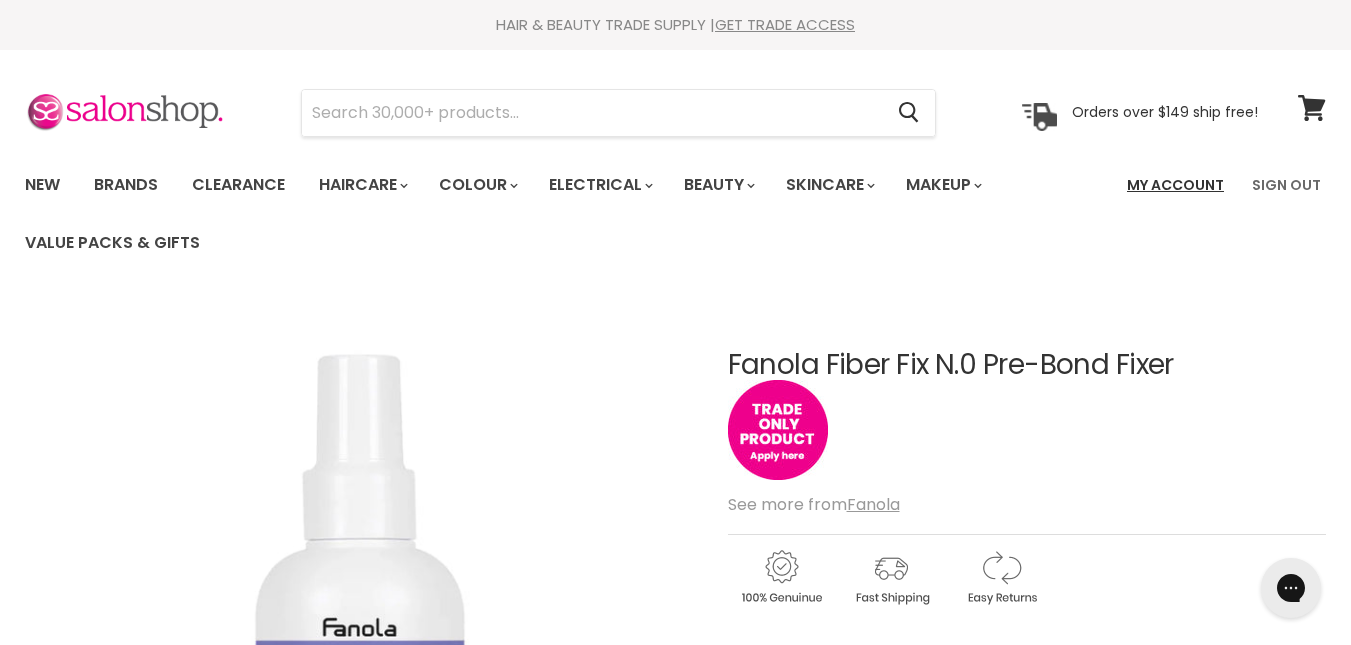 click on "My Account" at bounding box center [1175, 185] 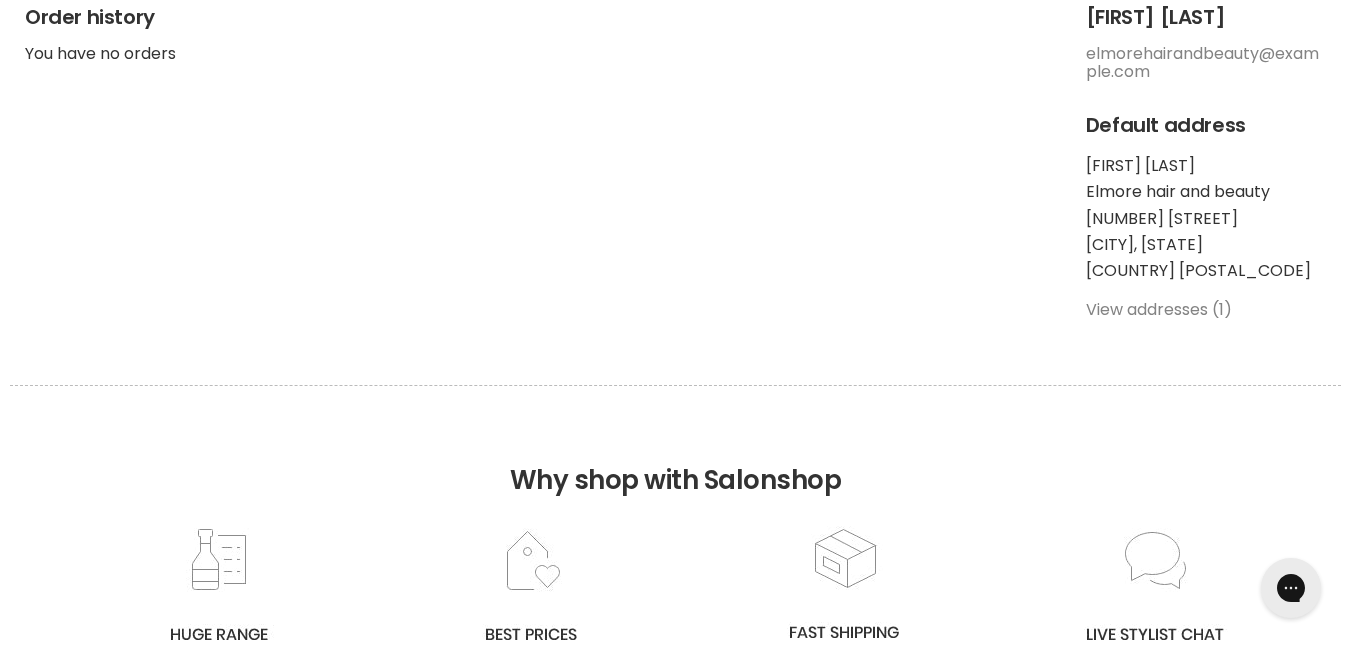 scroll, scrollTop: 0, scrollLeft: 0, axis: both 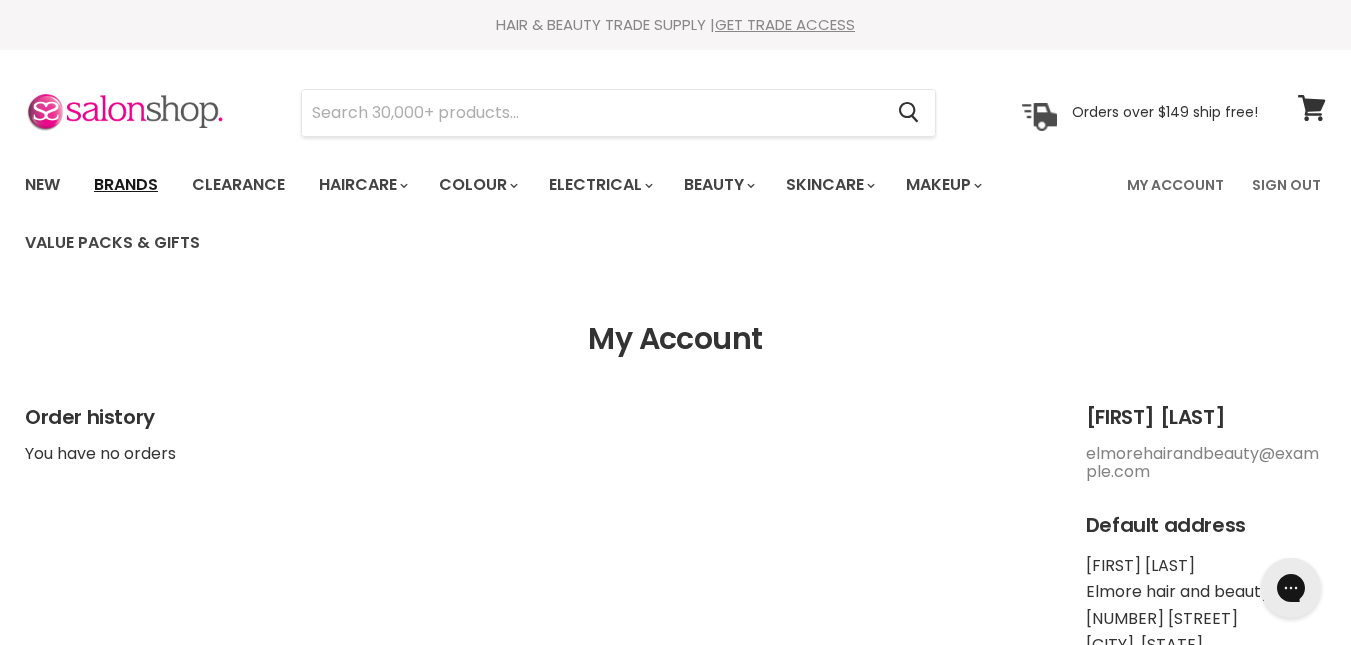 click on "Brands" at bounding box center [126, 185] 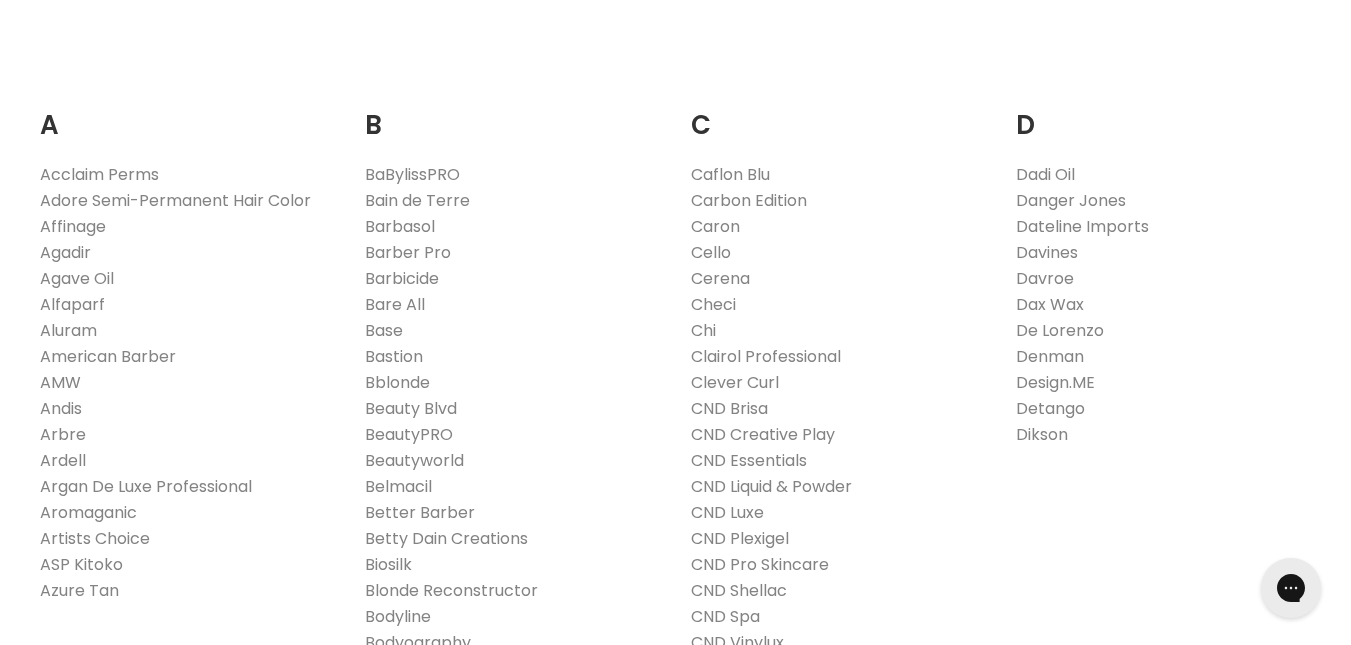 scroll, scrollTop: 0, scrollLeft: 0, axis: both 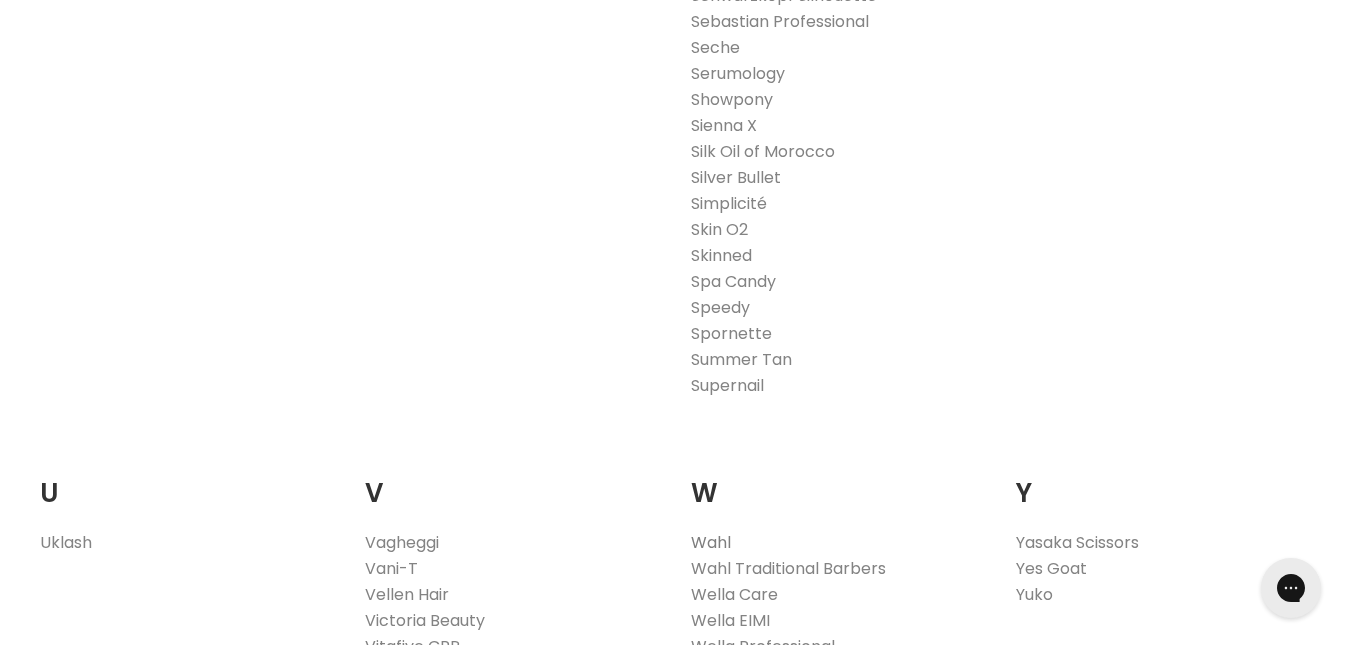 click on "Wahl" at bounding box center (711, 542) 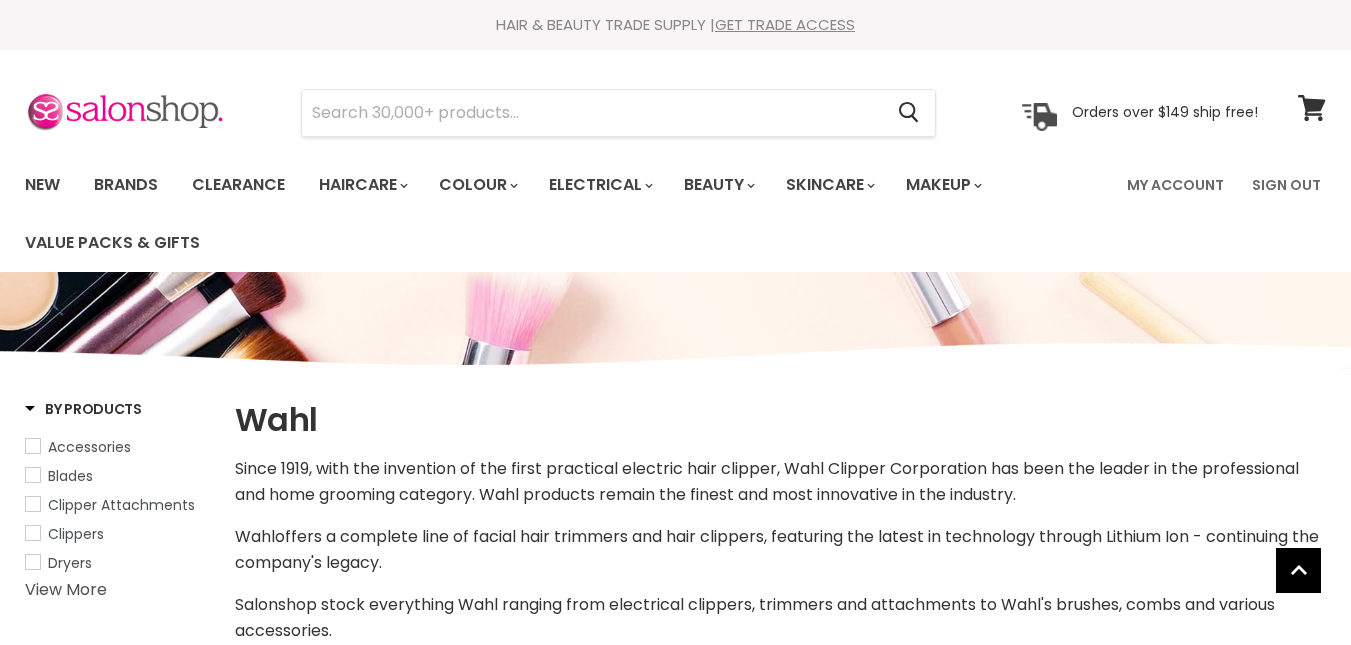 select on "manual" 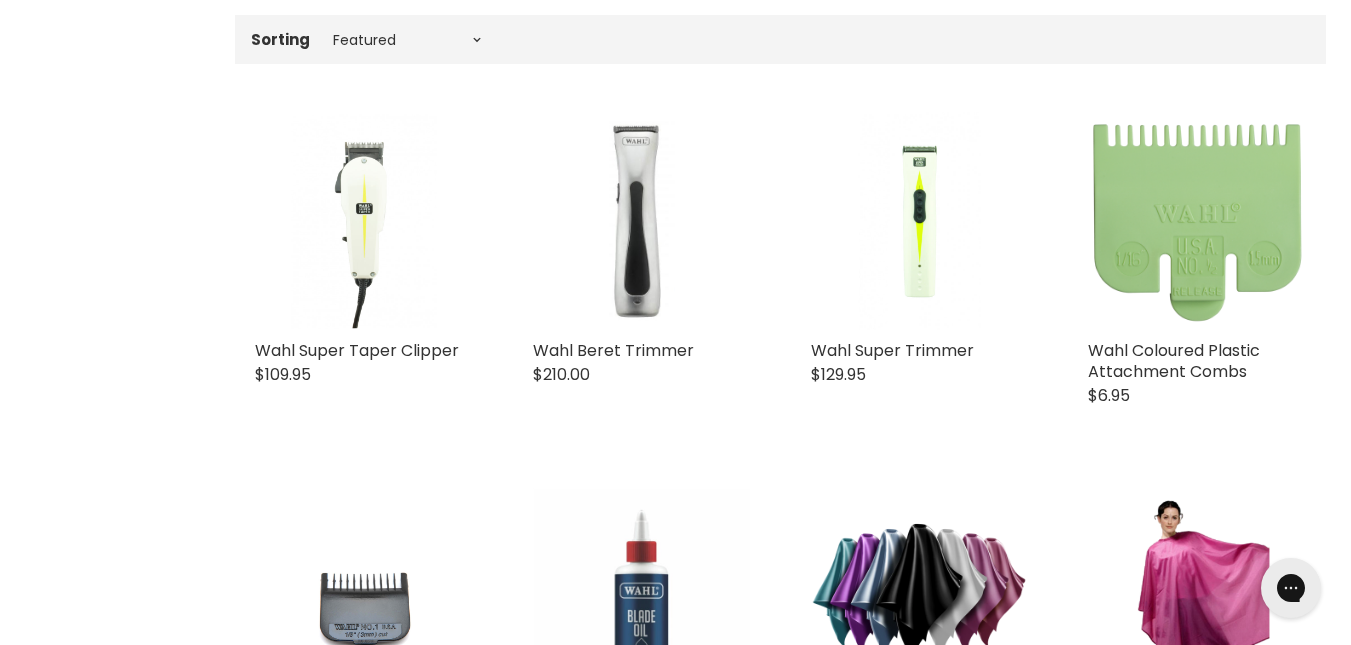 scroll, scrollTop: 0, scrollLeft: 0, axis: both 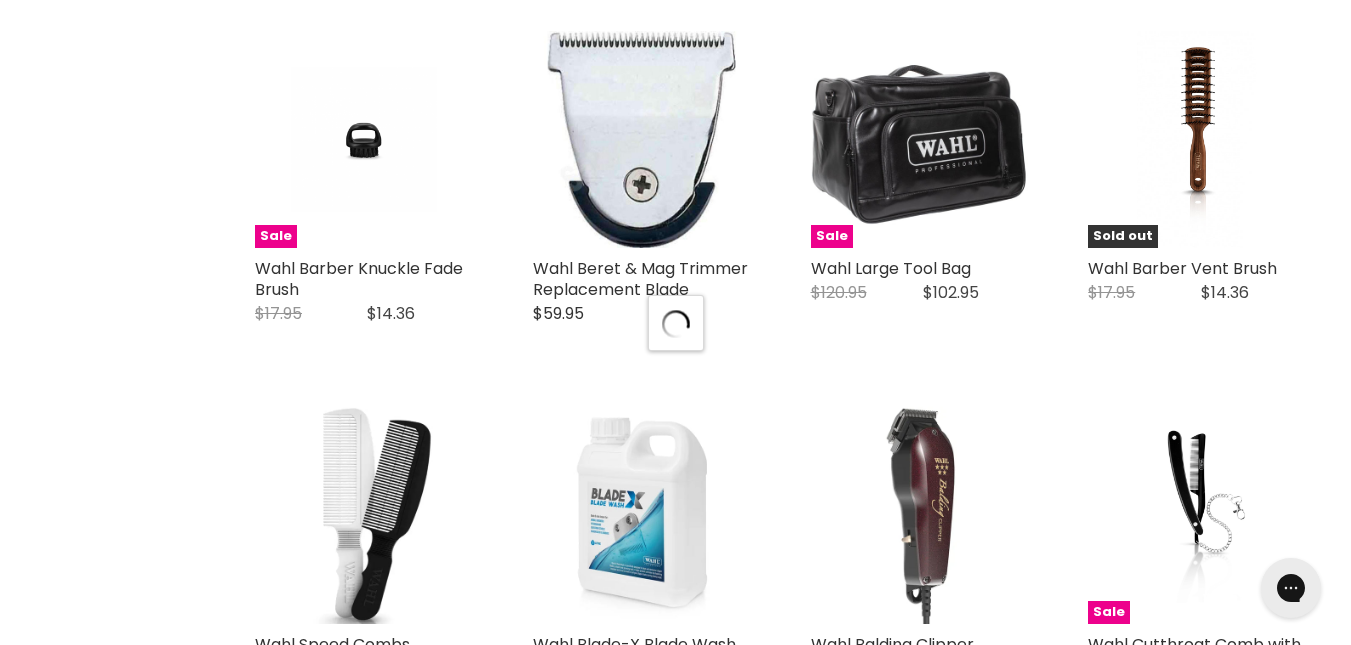 select on "manual" 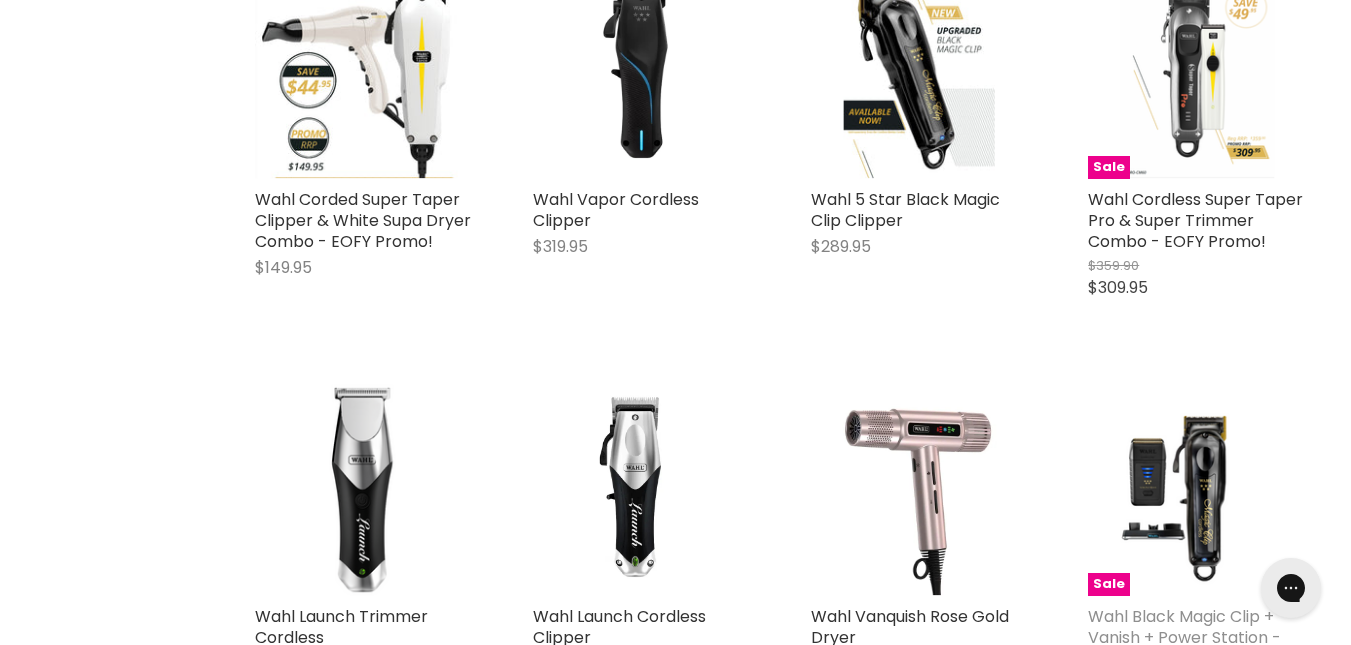 scroll, scrollTop: 8699, scrollLeft: 0, axis: vertical 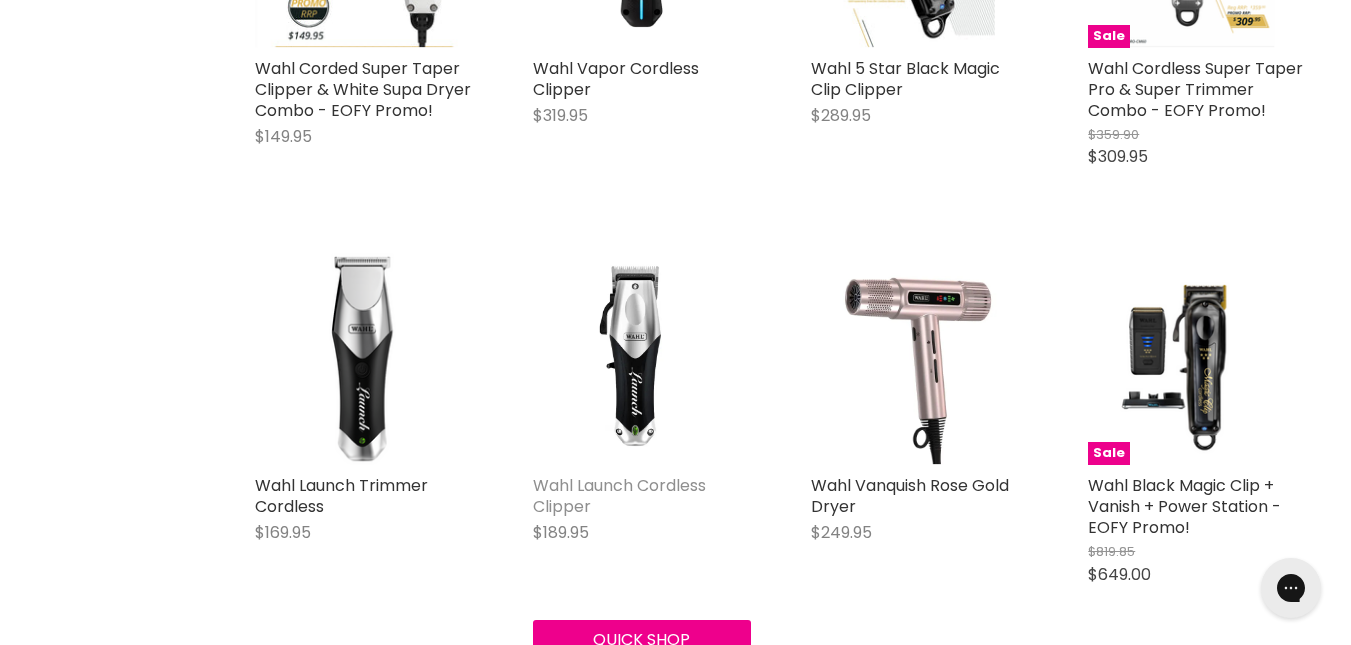 click on "Wahl Launch Cordless Clipper" at bounding box center (619, 496) 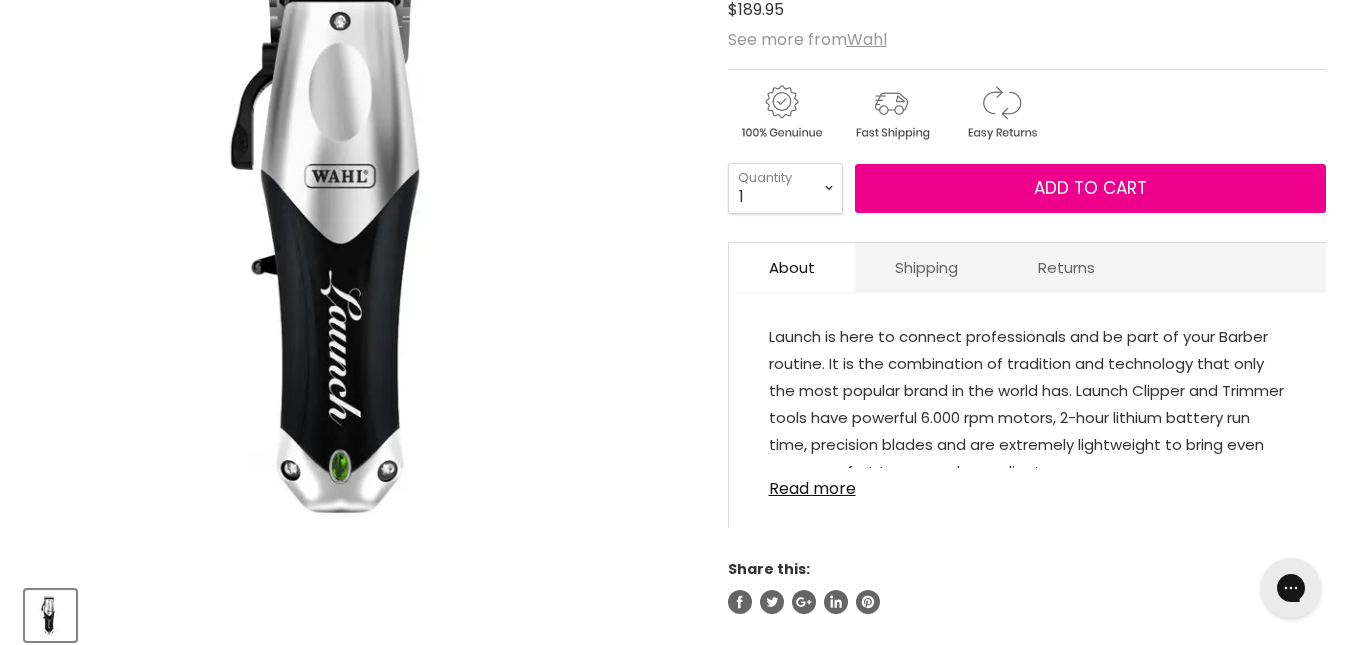 scroll, scrollTop: 0, scrollLeft: 0, axis: both 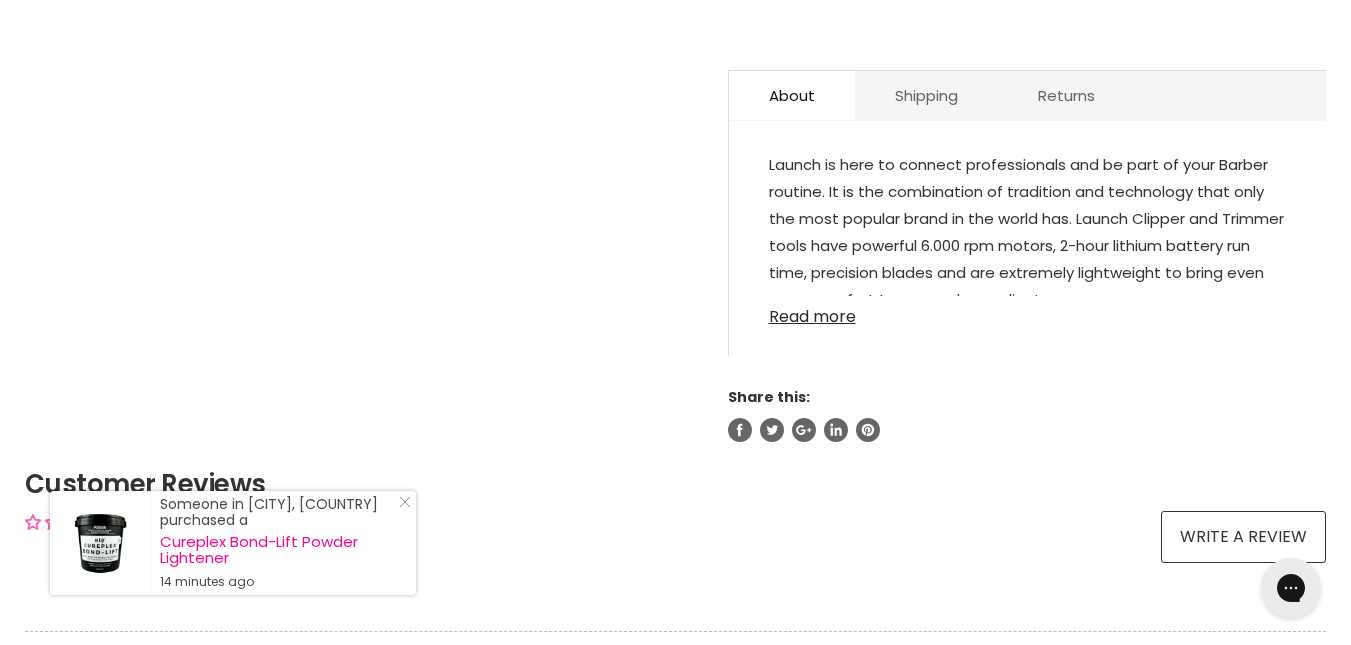 click on "Read more" at bounding box center (1027, 311) 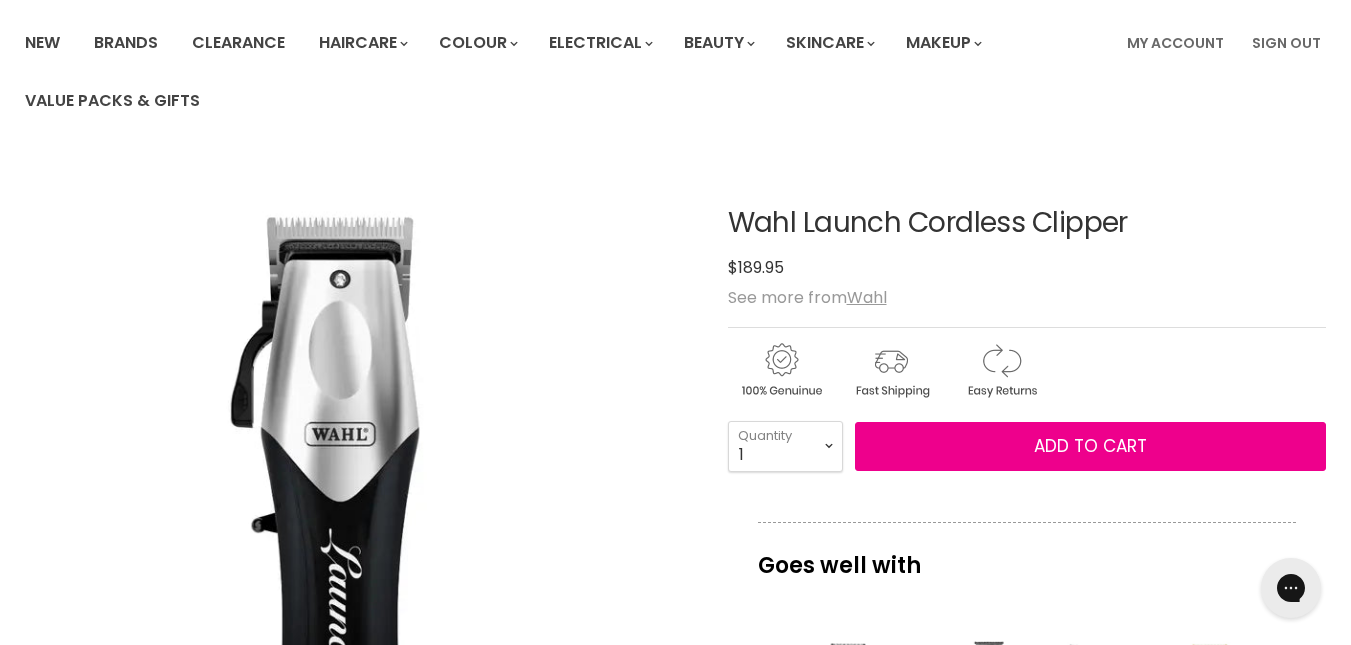scroll, scrollTop: 100, scrollLeft: 0, axis: vertical 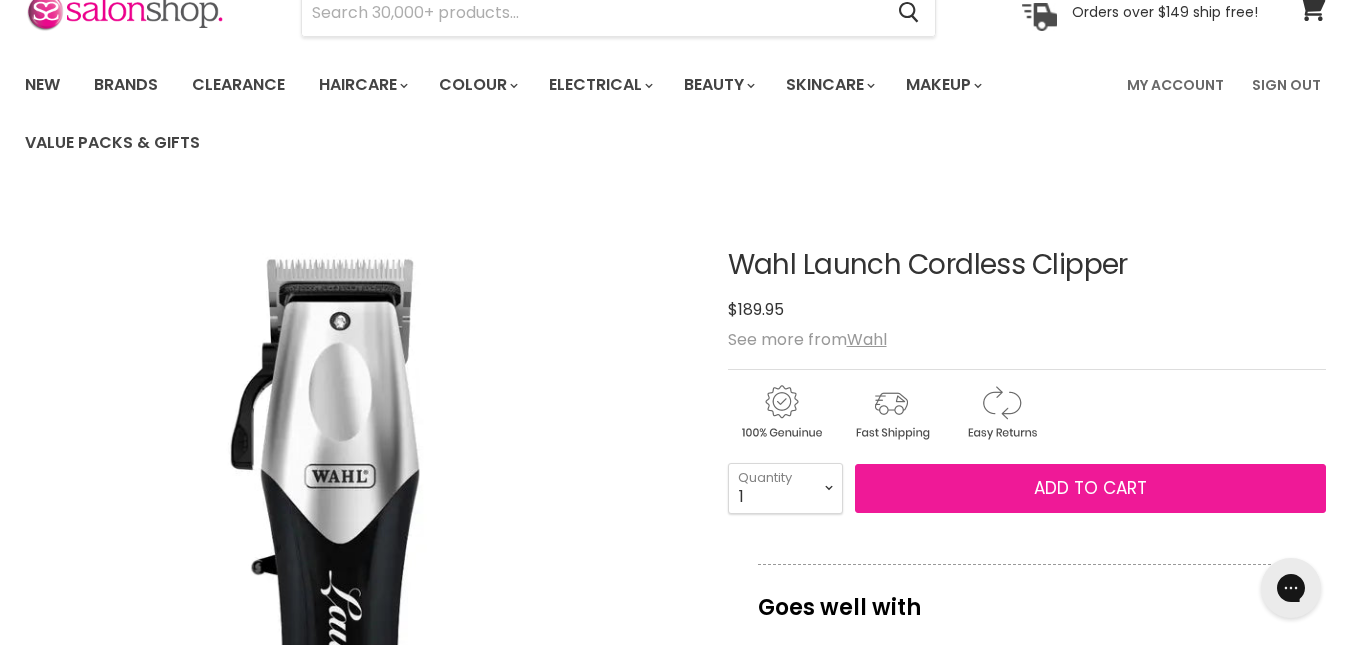 click on "Add to cart" at bounding box center (1090, 488) 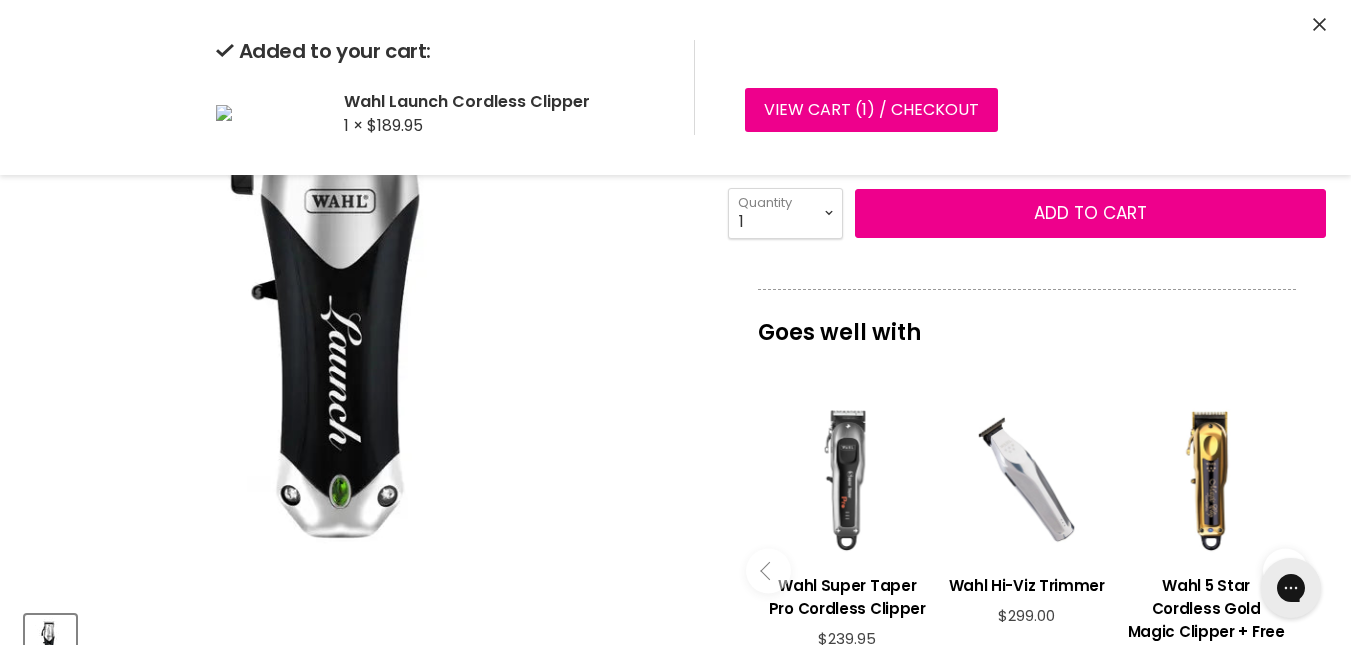 scroll, scrollTop: 126, scrollLeft: 0, axis: vertical 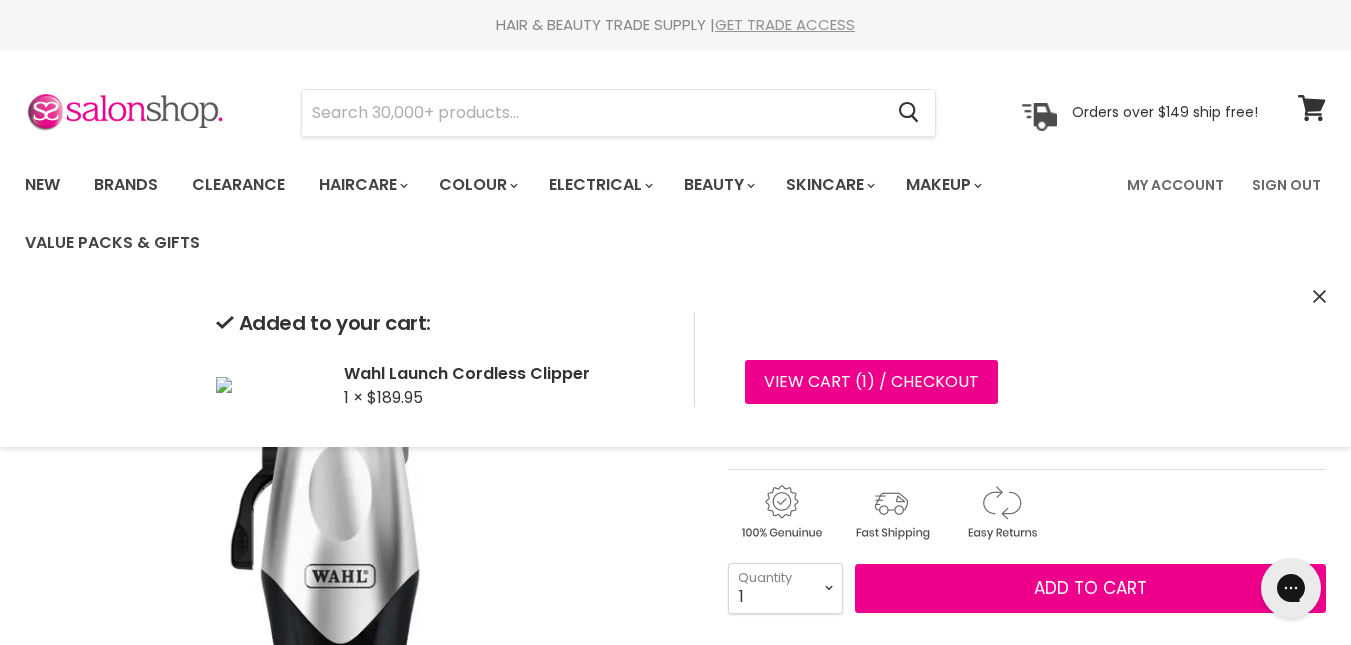 click on "GET TRADE ACCESS" at bounding box center [785, 24] 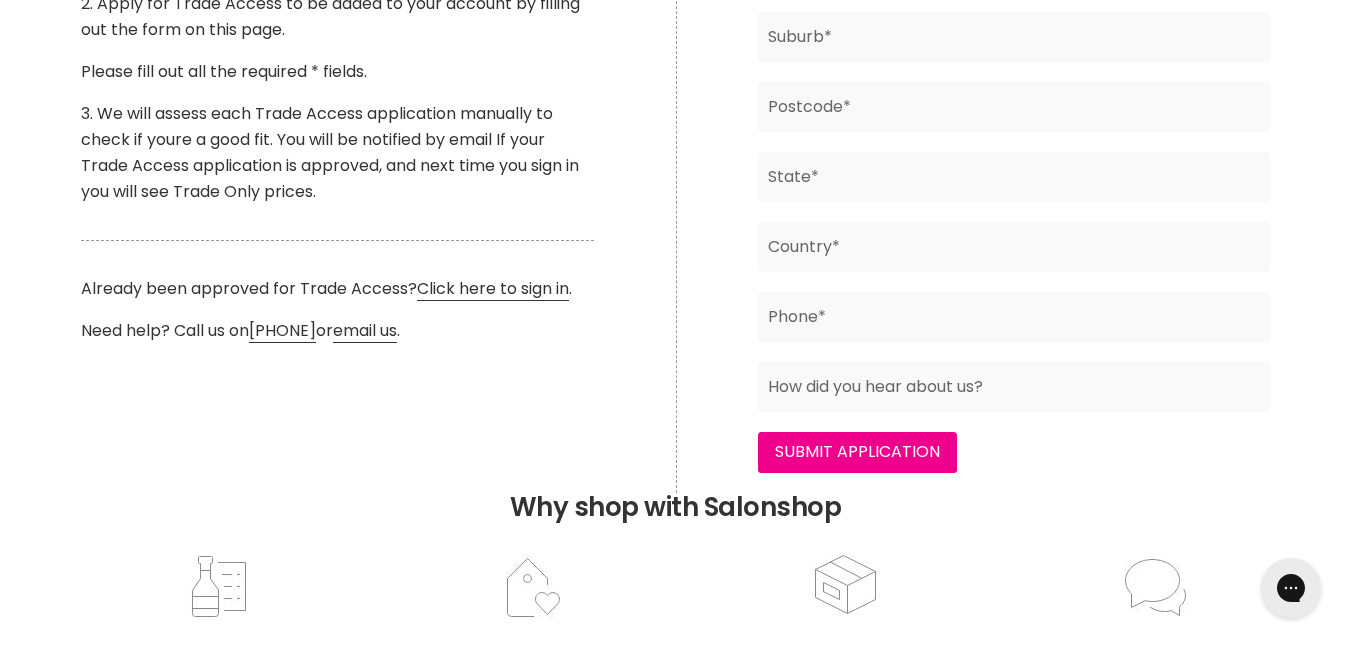scroll, scrollTop: 855, scrollLeft: 0, axis: vertical 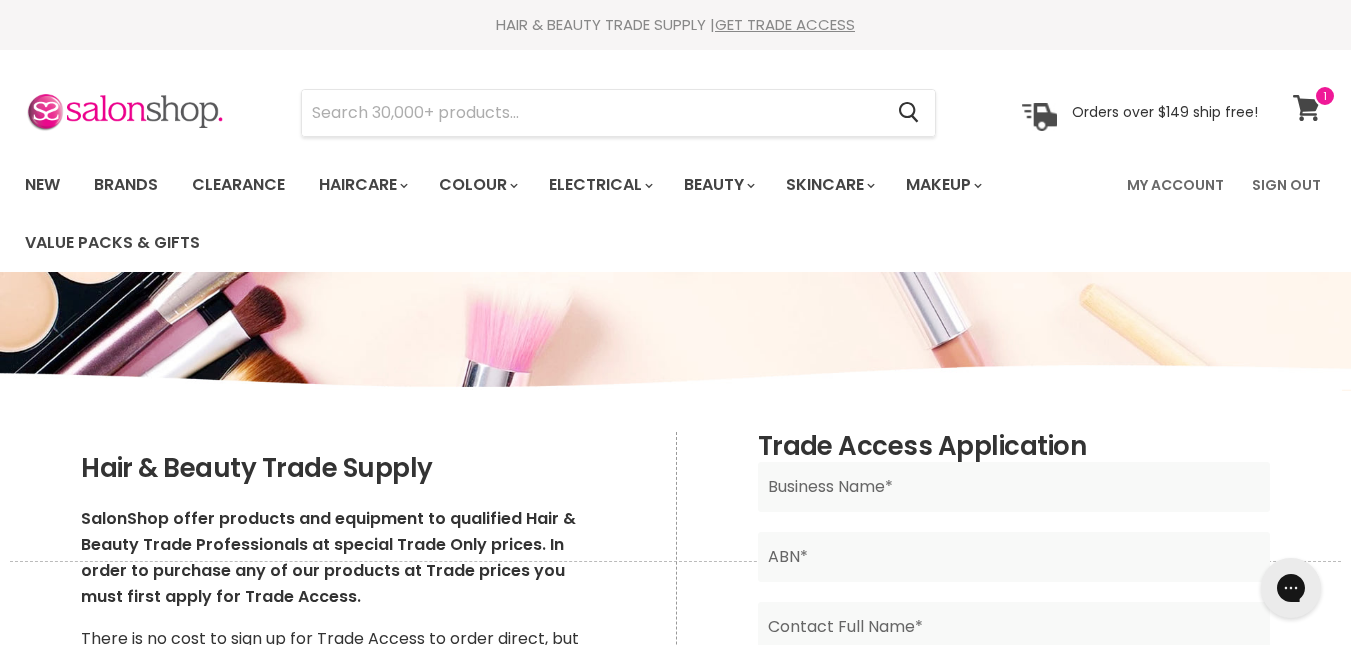 click 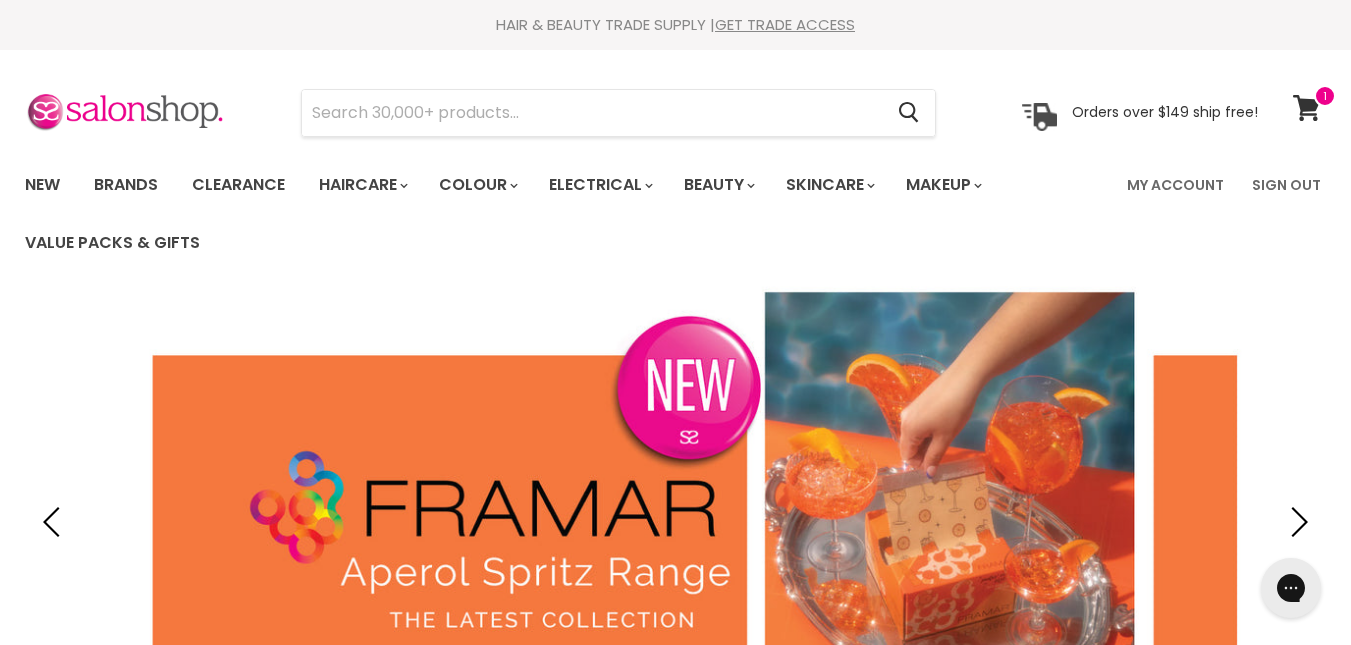 scroll, scrollTop: 0, scrollLeft: 0, axis: both 